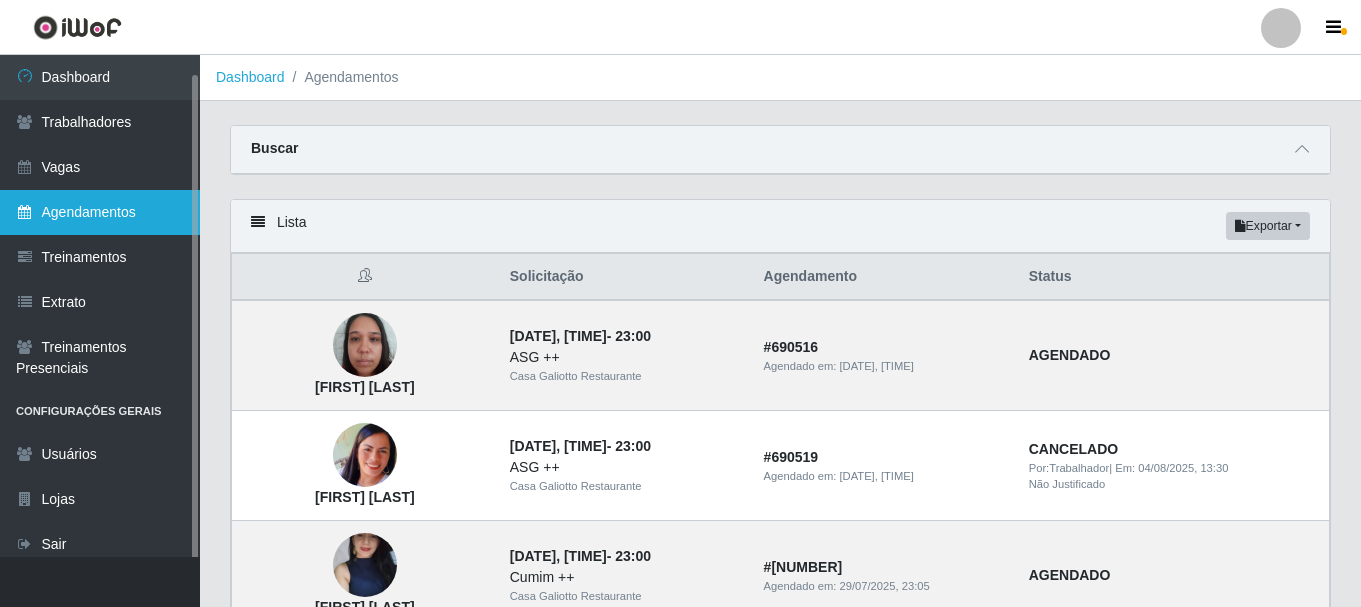 scroll, scrollTop: 0, scrollLeft: 0, axis: both 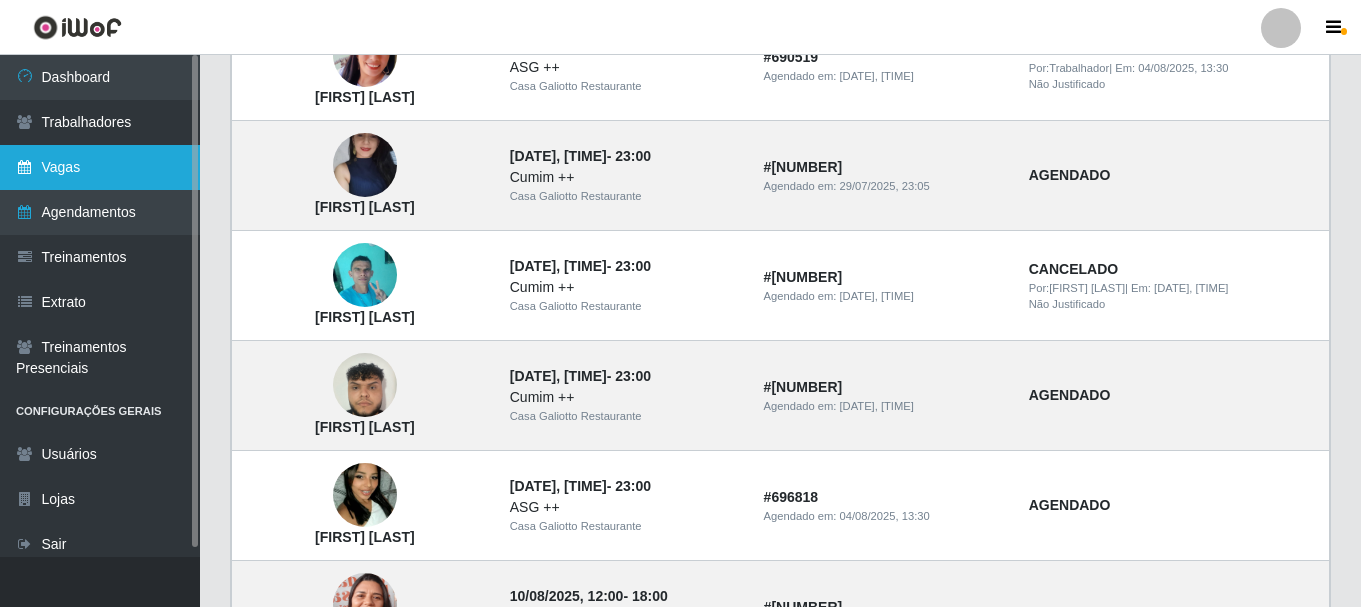 click on "Vagas" at bounding box center (100, 167) 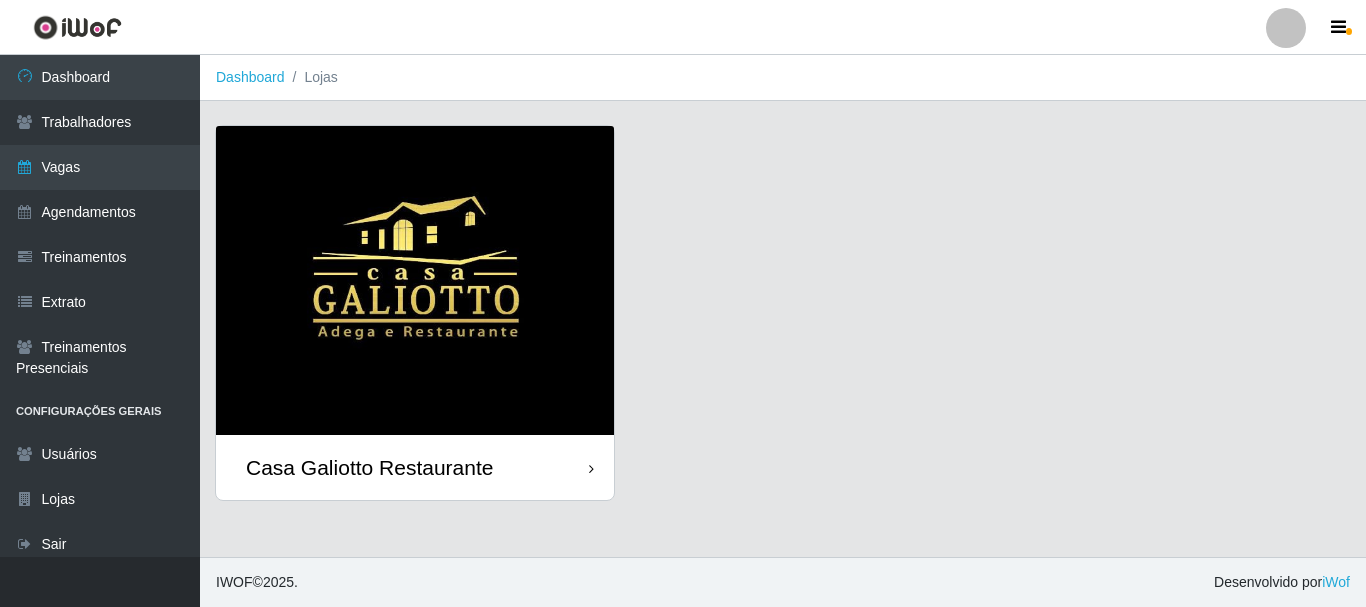 click at bounding box center (415, 280) 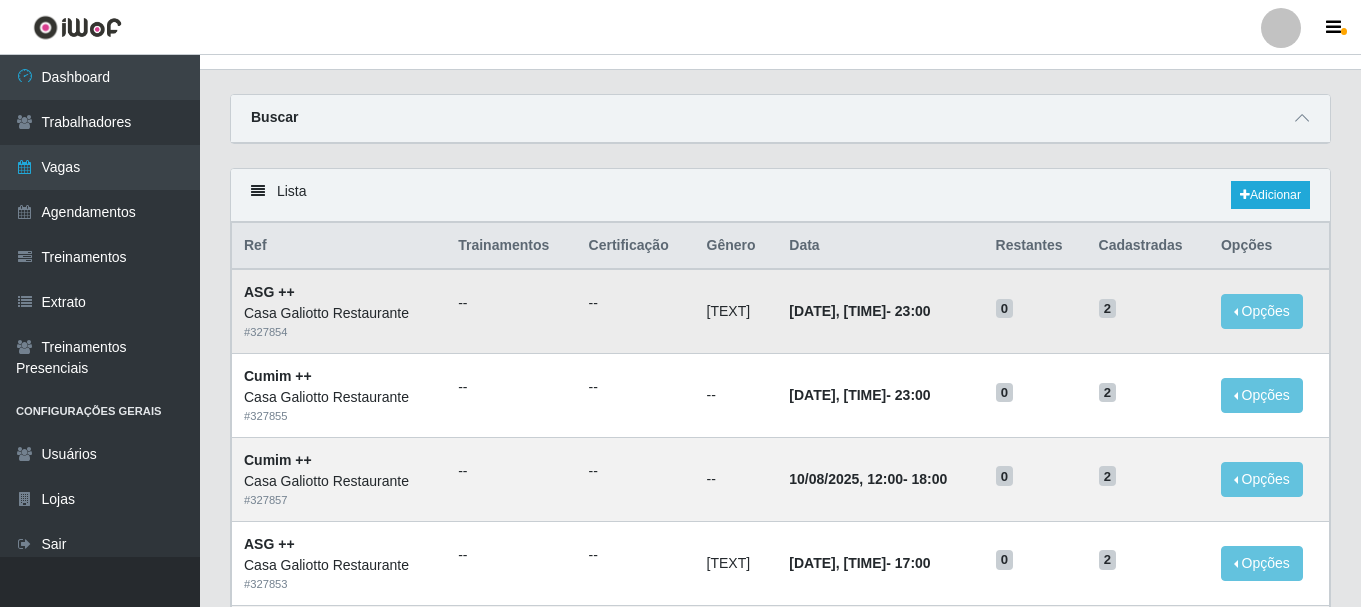 scroll, scrollTop: 0, scrollLeft: 0, axis: both 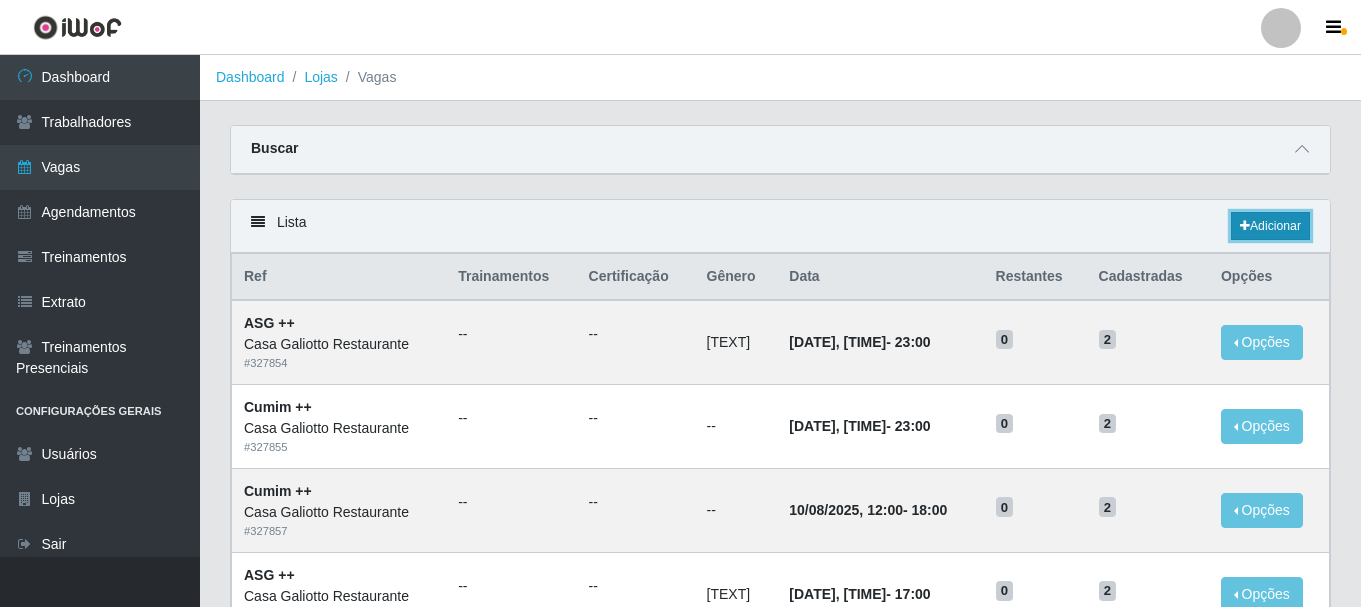 click on "Adicionar" at bounding box center [1270, 226] 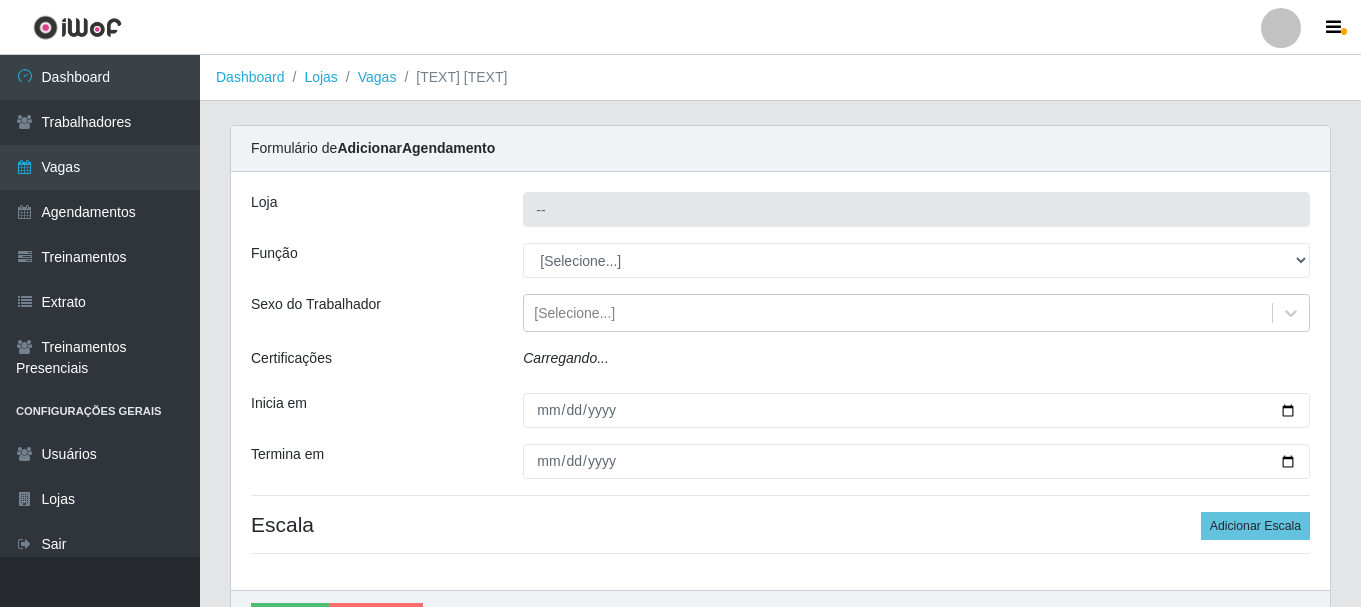 type on "Casa Galiotto Restaurante" 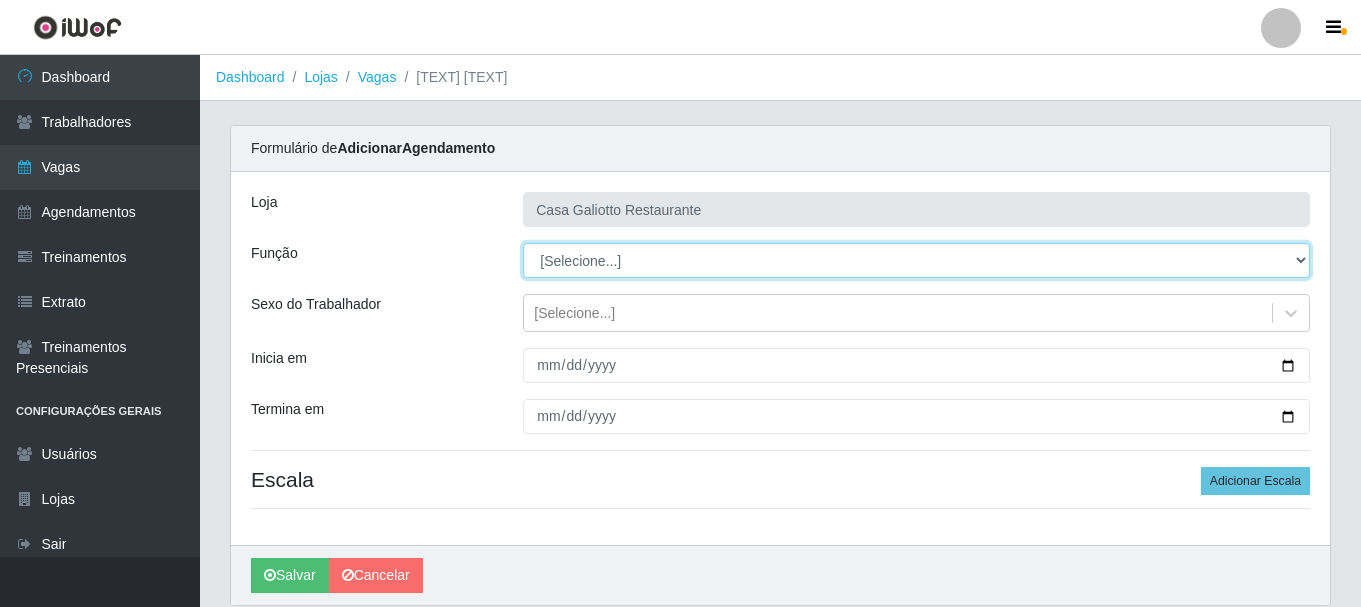 click on "[Selecione...] ASG ASG + ASG ++ Auxiliar de Cozinha Auxiliar de Cozinha + Auxiliar de Cozinha ++ Copeiro Copeiro + Copeiro ++ Cumim Cumim + Cumim ++ Recepcionista Recepcionista + Recepcionista ++" at bounding box center [916, 260] 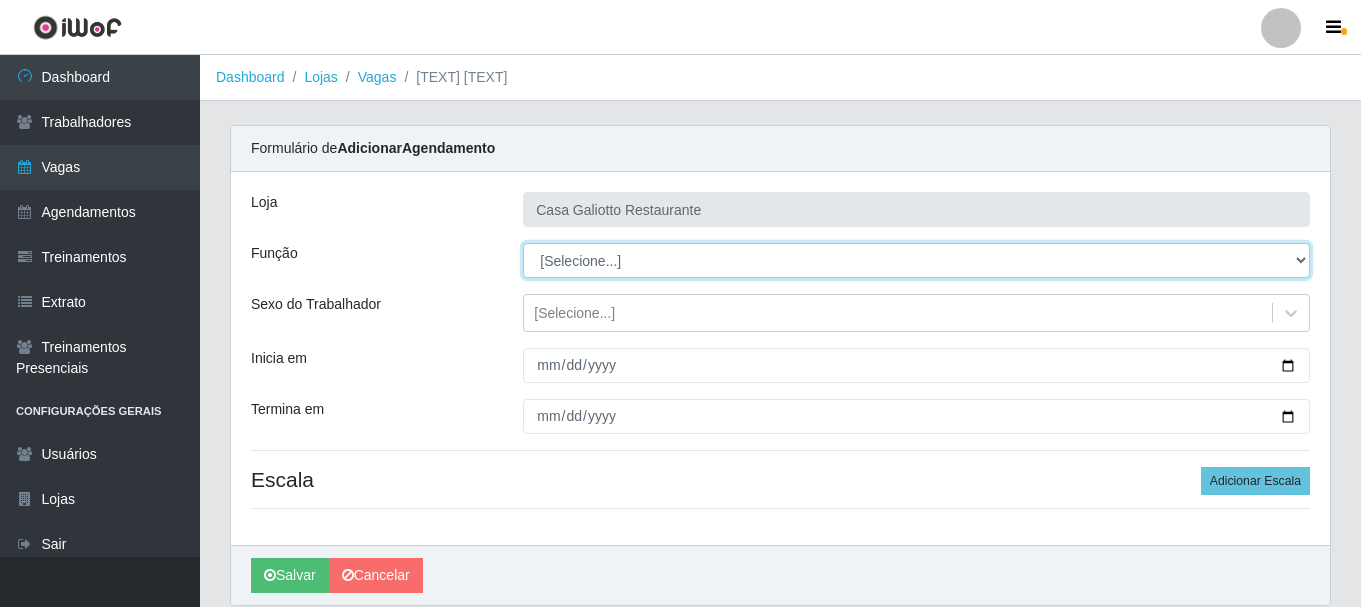 select on "79" 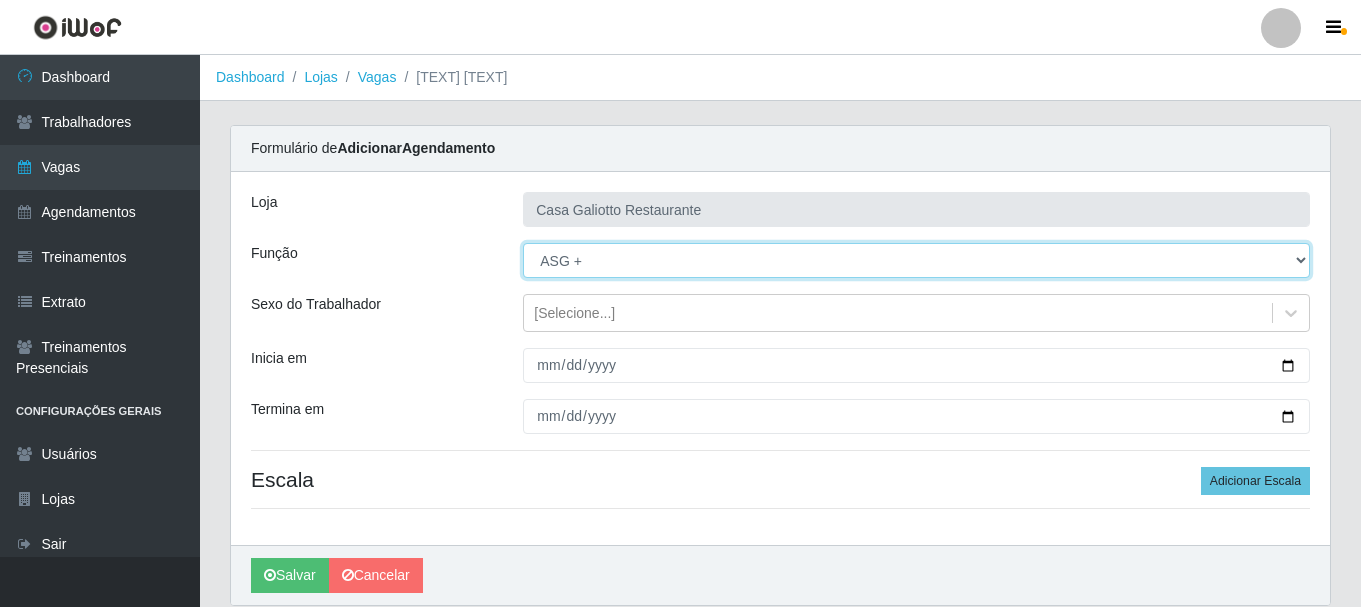 click on "[Selecione...] ASG ASG + ASG ++ Auxiliar de Cozinha Auxiliar de Cozinha + Auxiliar de Cozinha ++ Copeiro Copeiro + Copeiro ++ Cumim Cumim + Cumim ++ Recepcionista Recepcionista + Recepcionista ++" at bounding box center (916, 260) 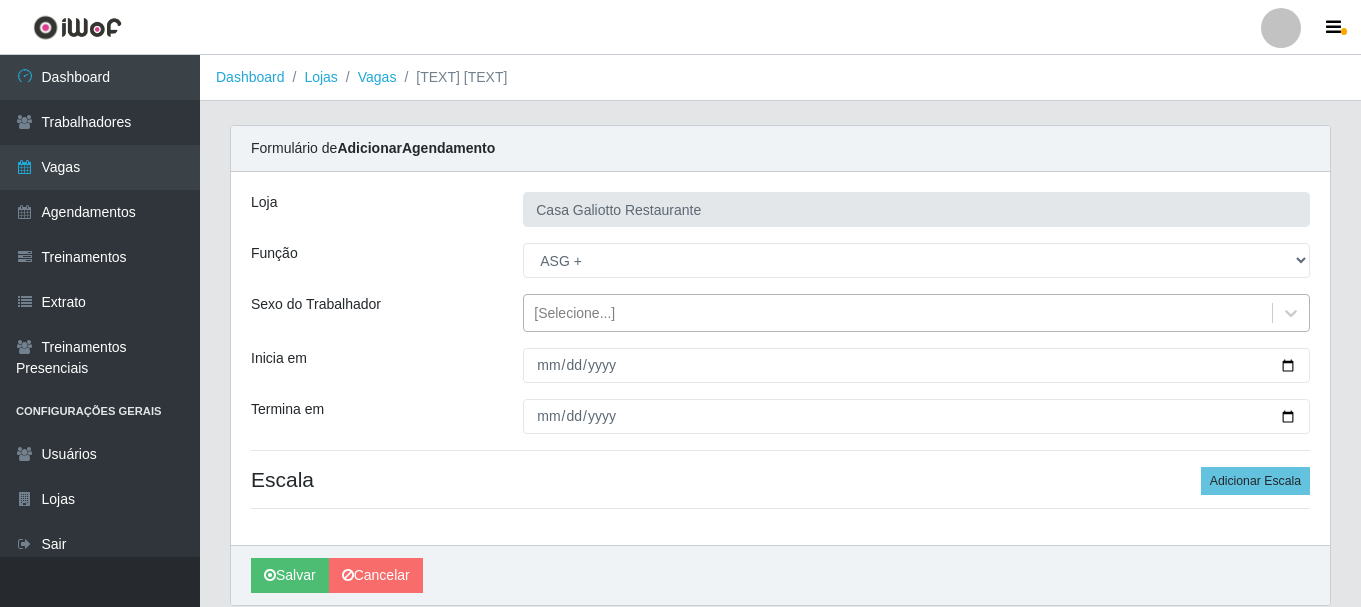 click on "[Selecione...]" at bounding box center [898, 313] 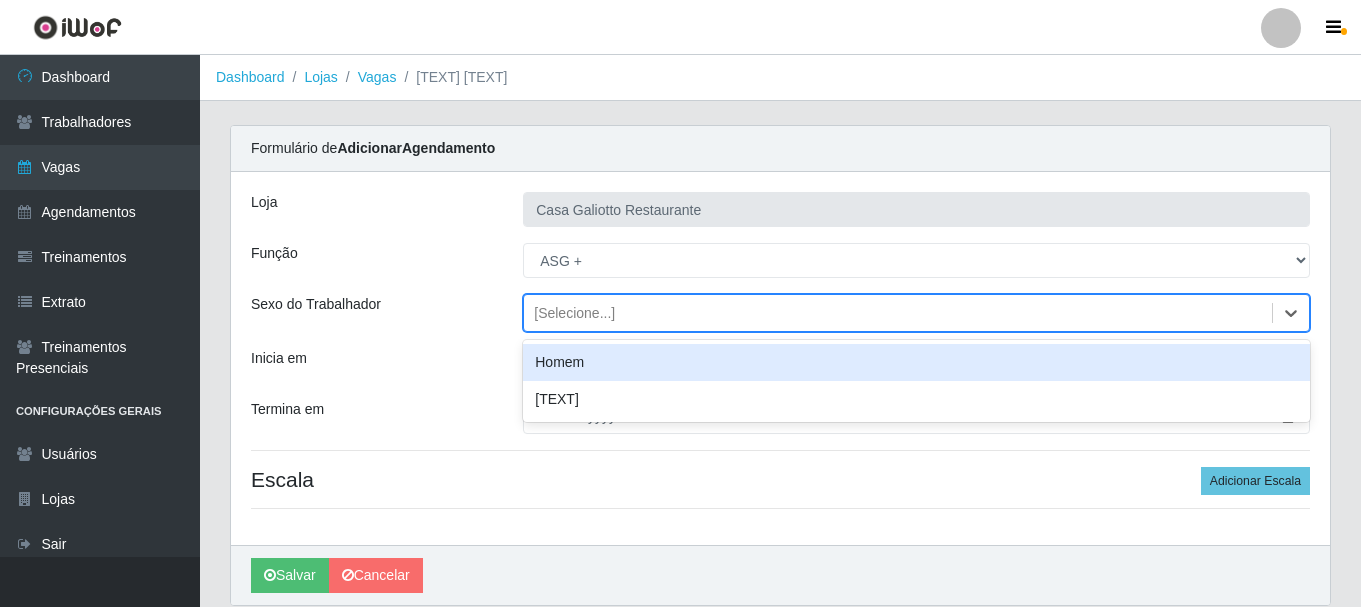 click on "[TEXT]" at bounding box center [916, 399] 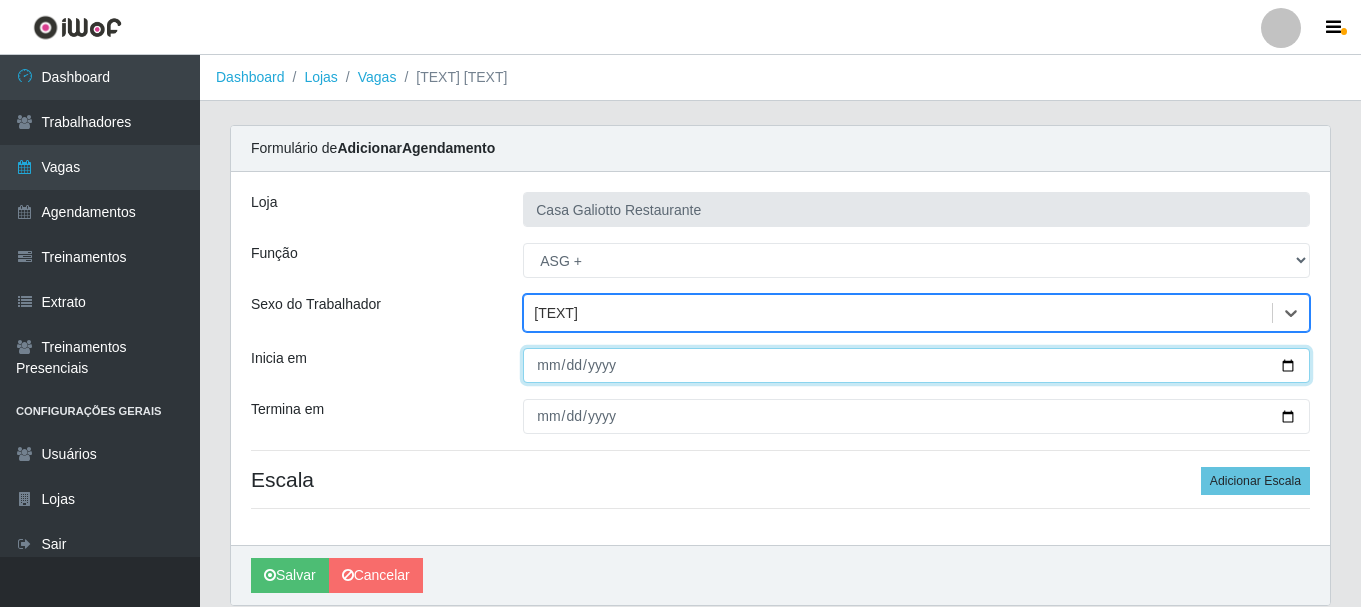 click on "Inicia em" at bounding box center (916, 365) 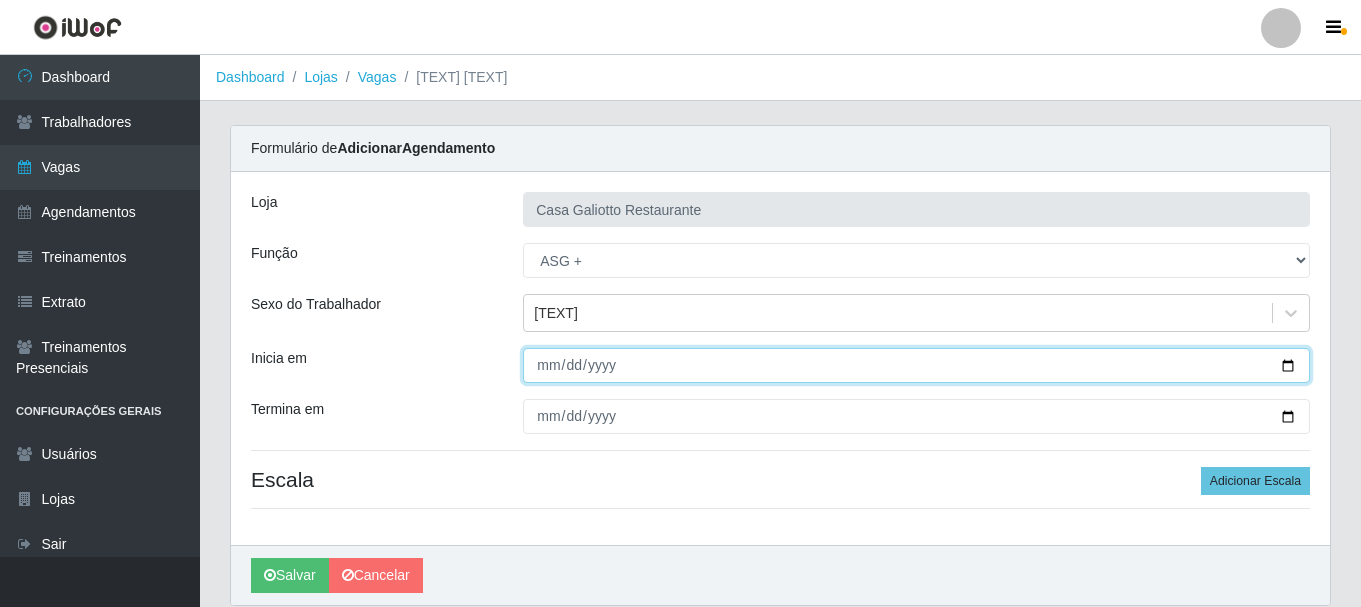 type on "[DATE]" 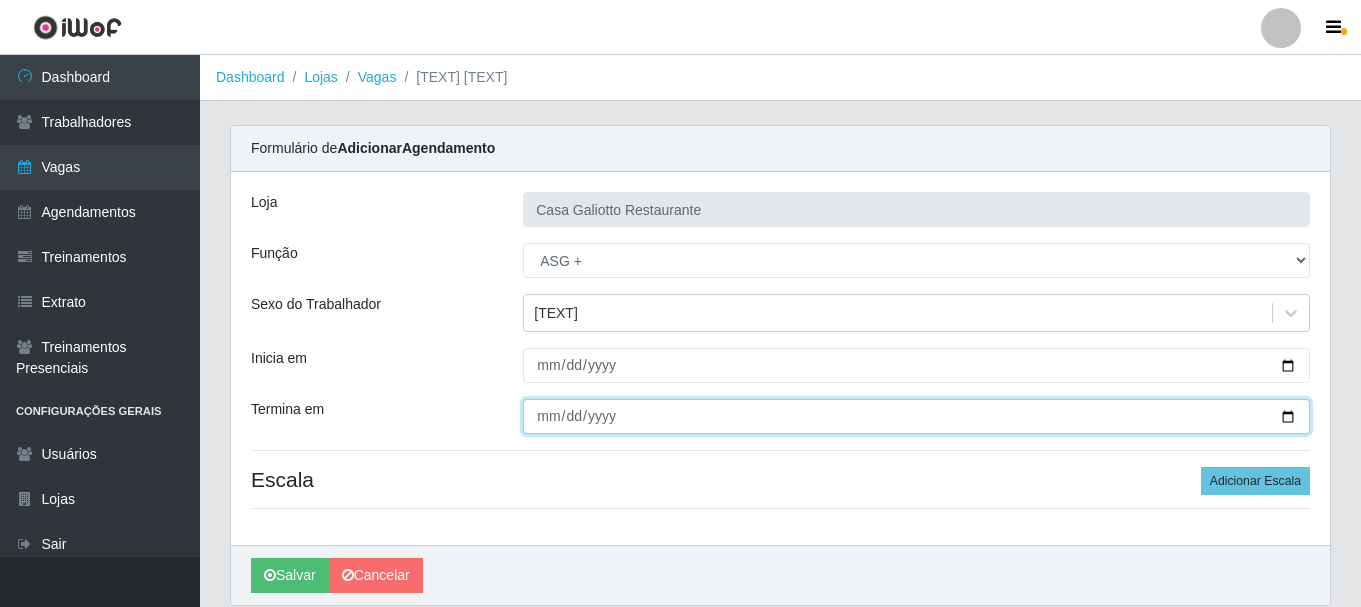 click on "Termina em" at bounding box center [916, 416] 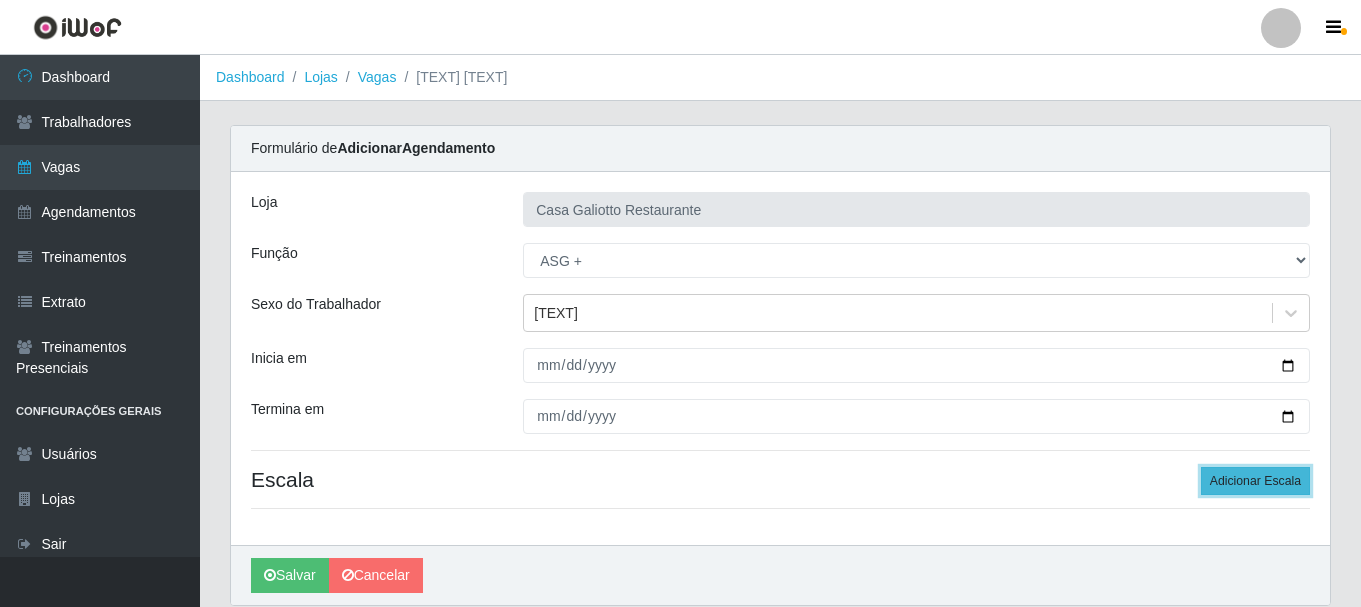 click on "Adicionar Escala" at bounding box center [1255, 481] 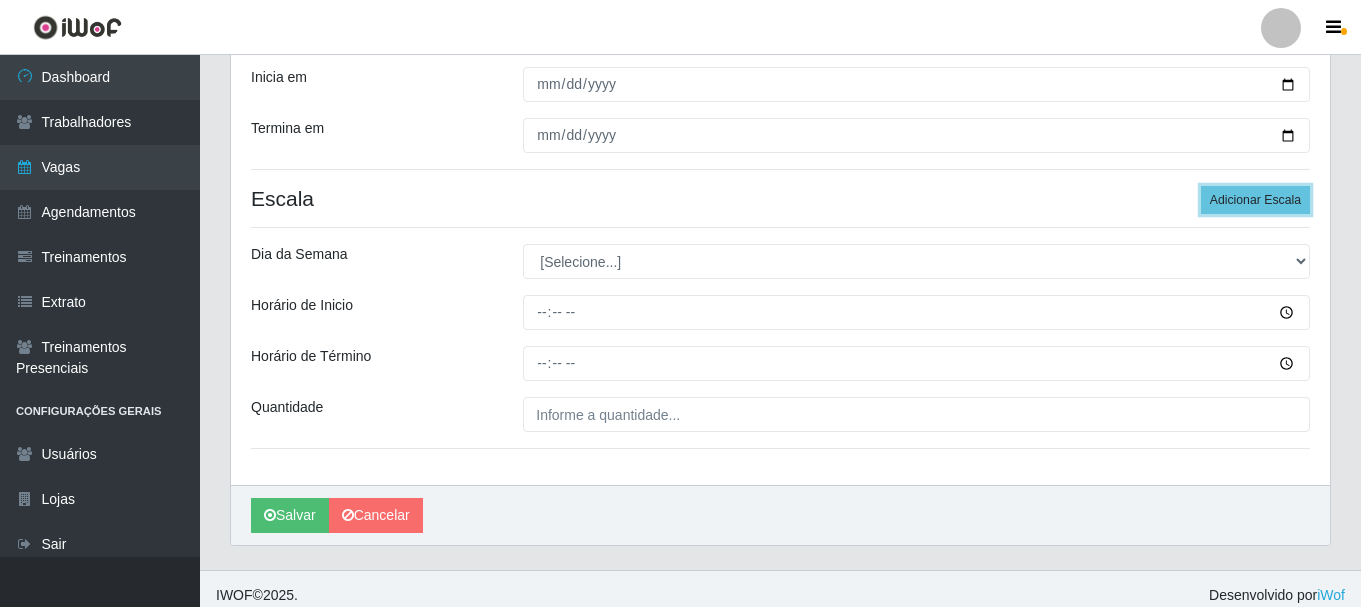 scroll, scrollTop: 294, scrollLeft: 0, axis: vertical 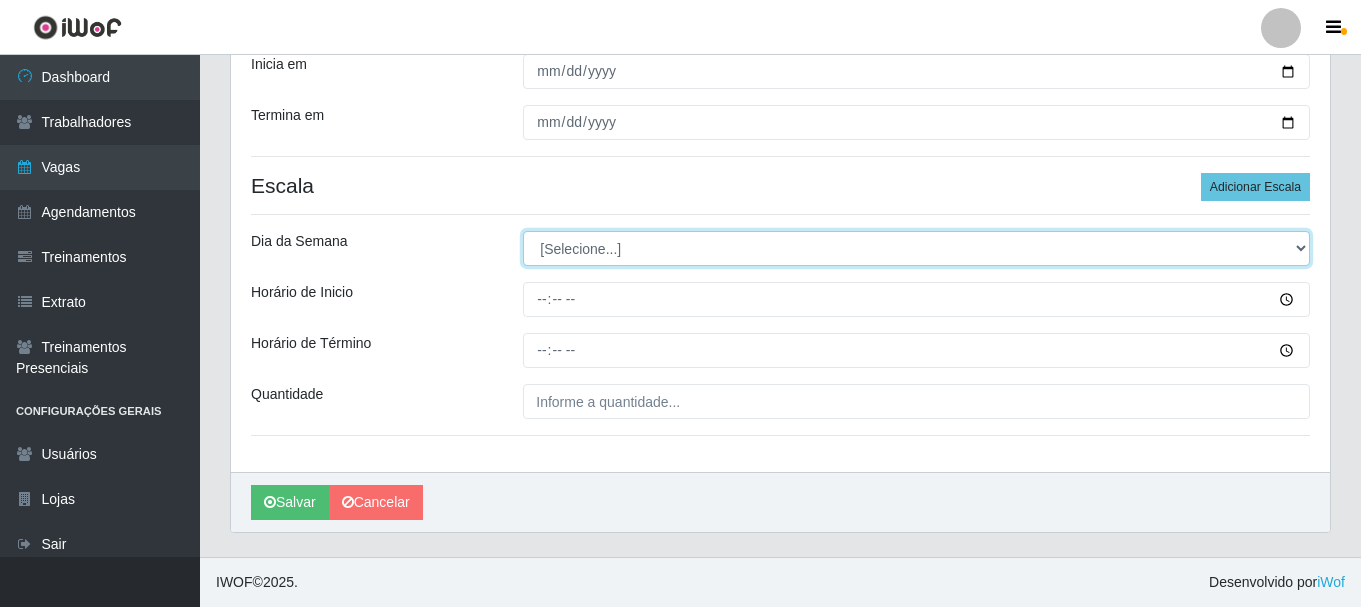 click on "[TEXT] [TEXT] [TEXT] [TEXT] [TEXT] [TEXT] [TEXT]" at bounding box center [916, 248] 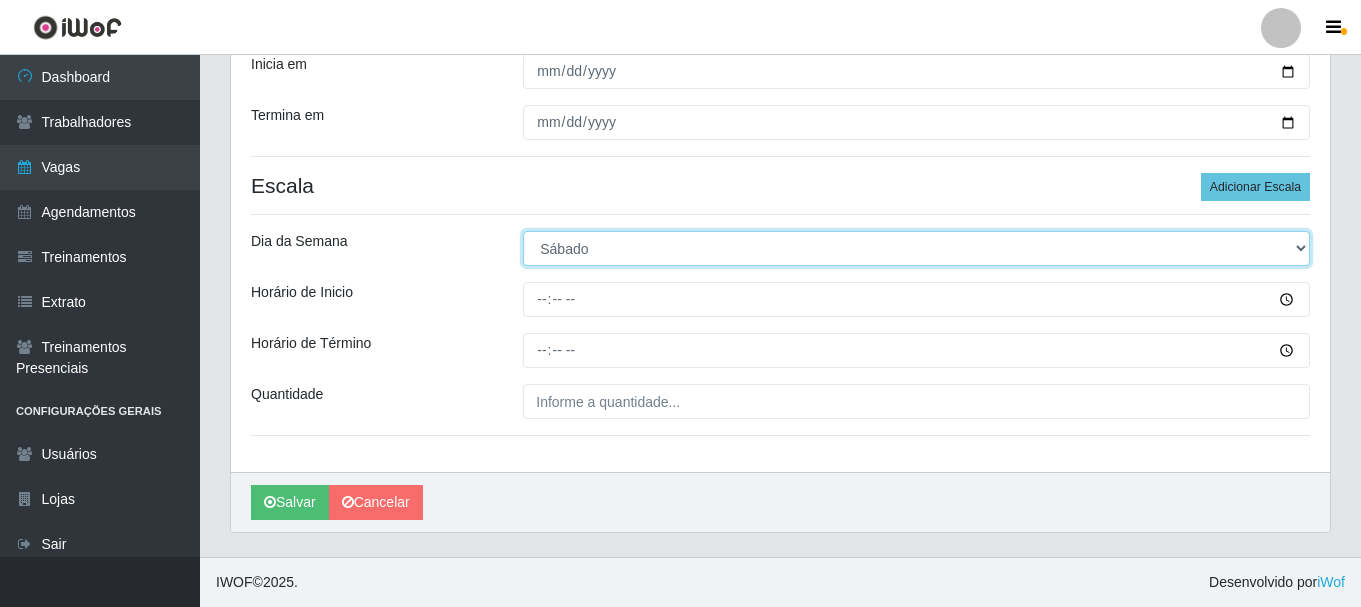 click on "[TEXT] [TEXT] [TEXT] [TEXT] [TEXT] [TEXT] [TEXT]" at bounding box center [916, 248] 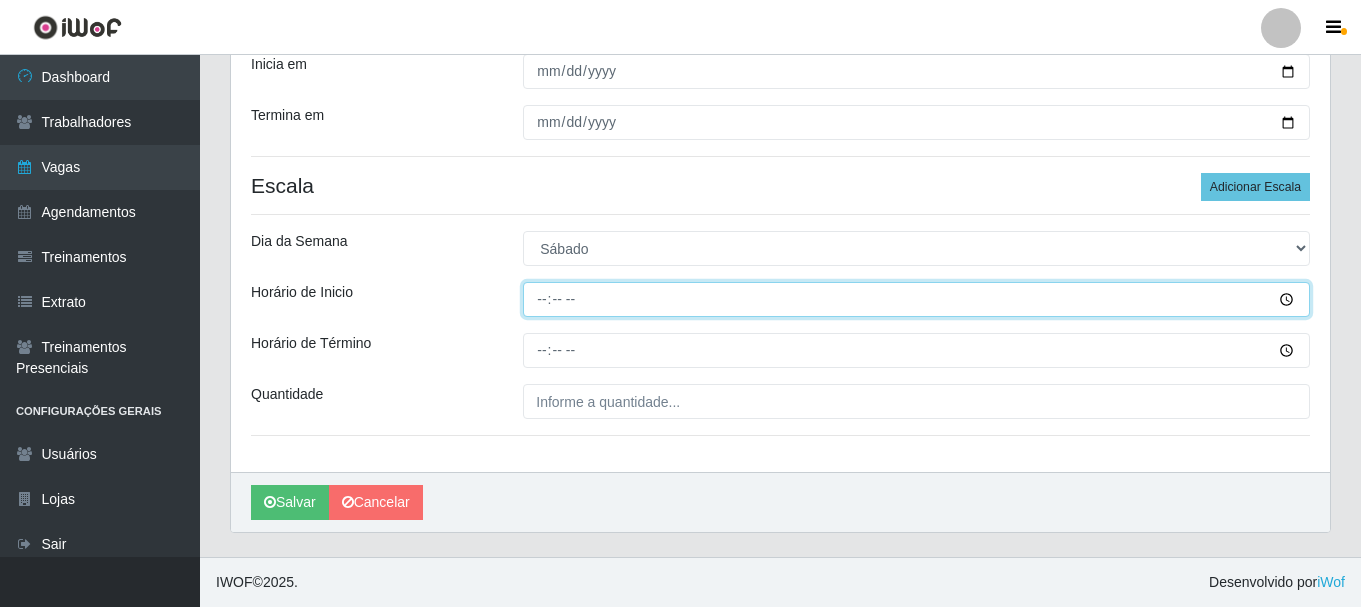 click on "Horário de Inicio" at bounding box center [916, 299] 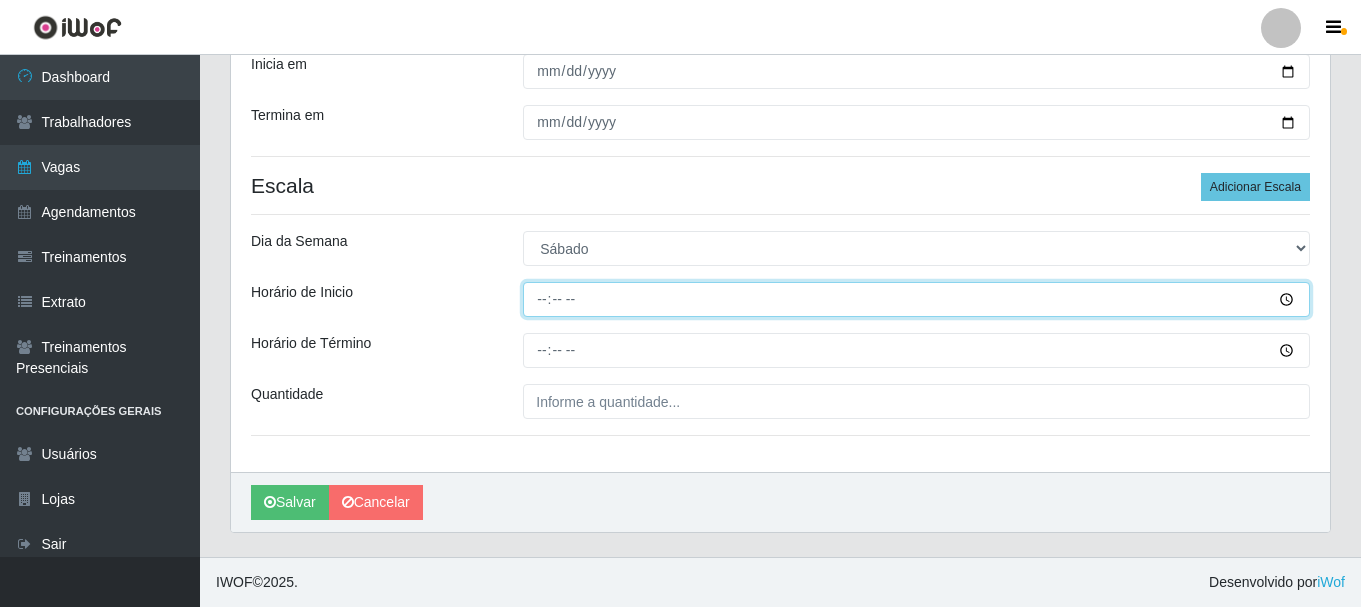 type on "19:00" 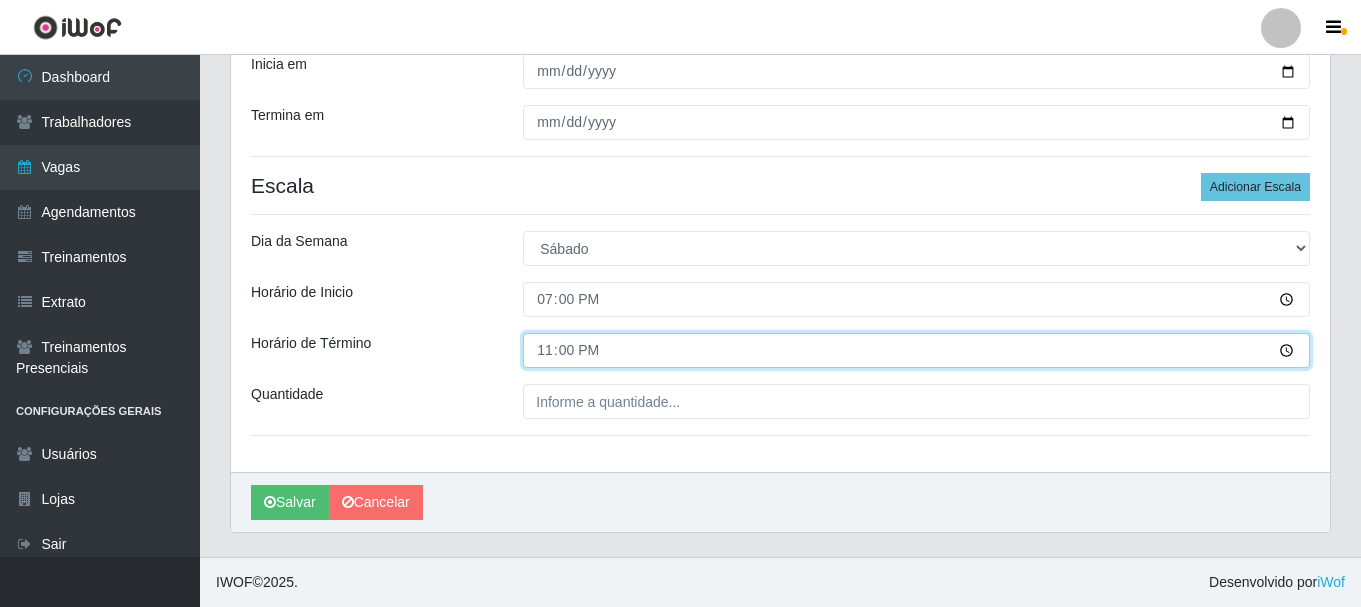 click on "23:00" at bounding box center [916, 350] 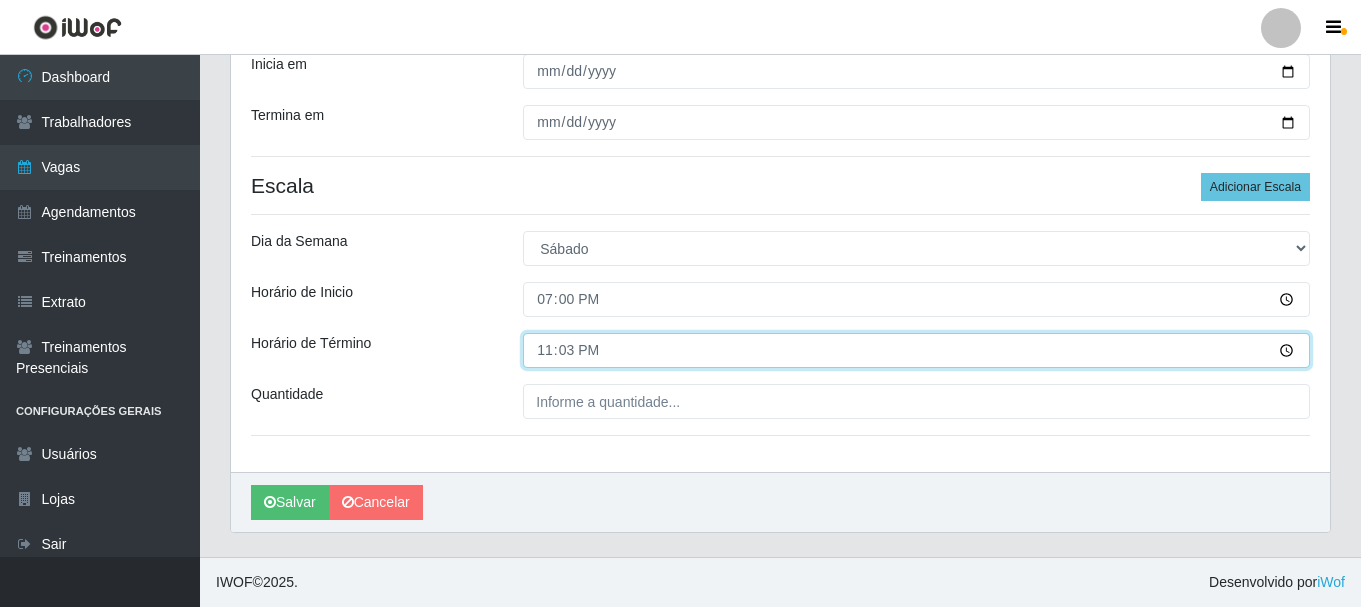 type on "23:30" 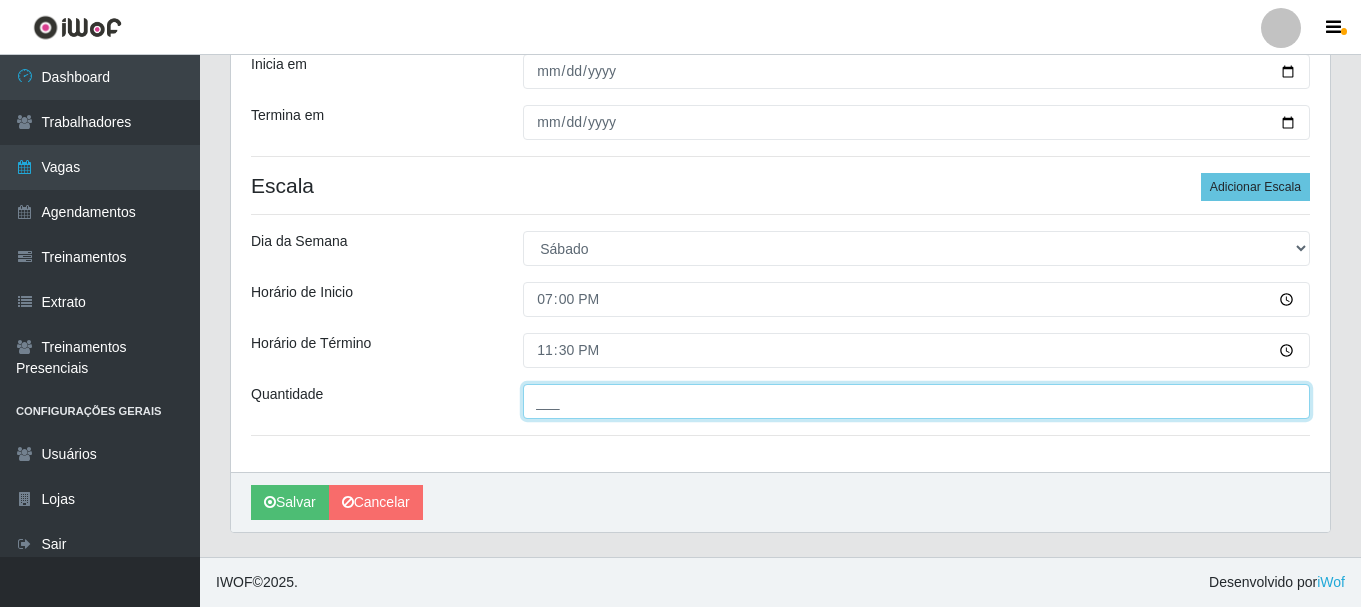 click on "___" at bounding box center [916, 401] 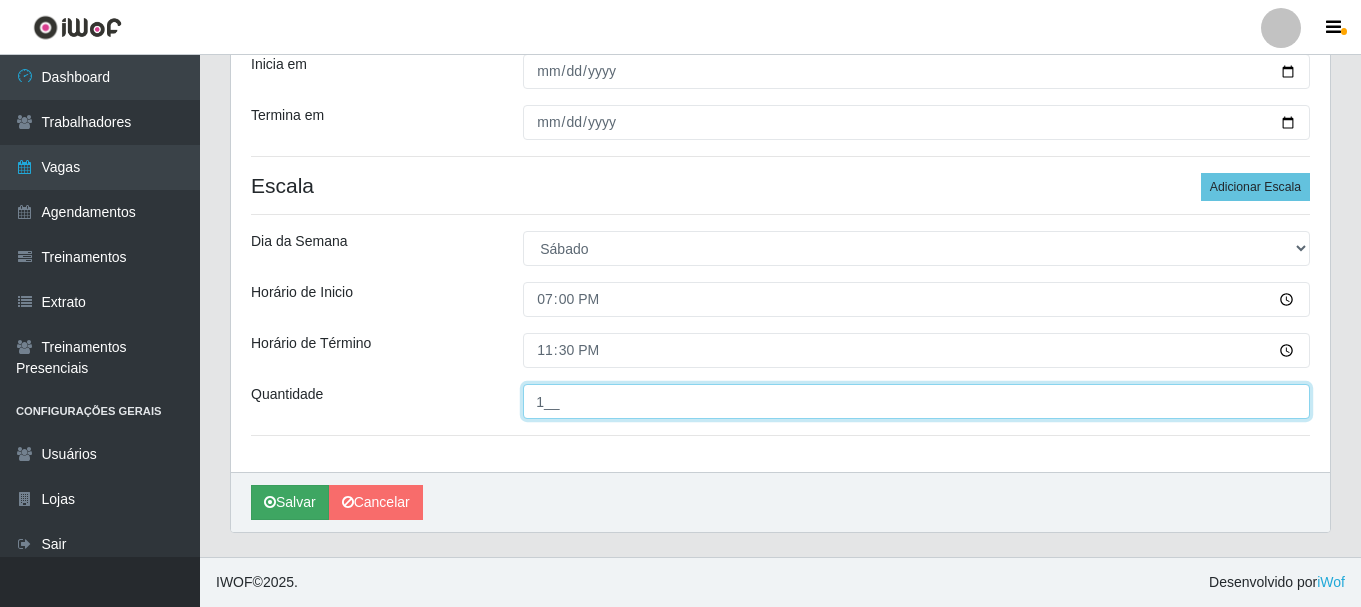 type on "1__" 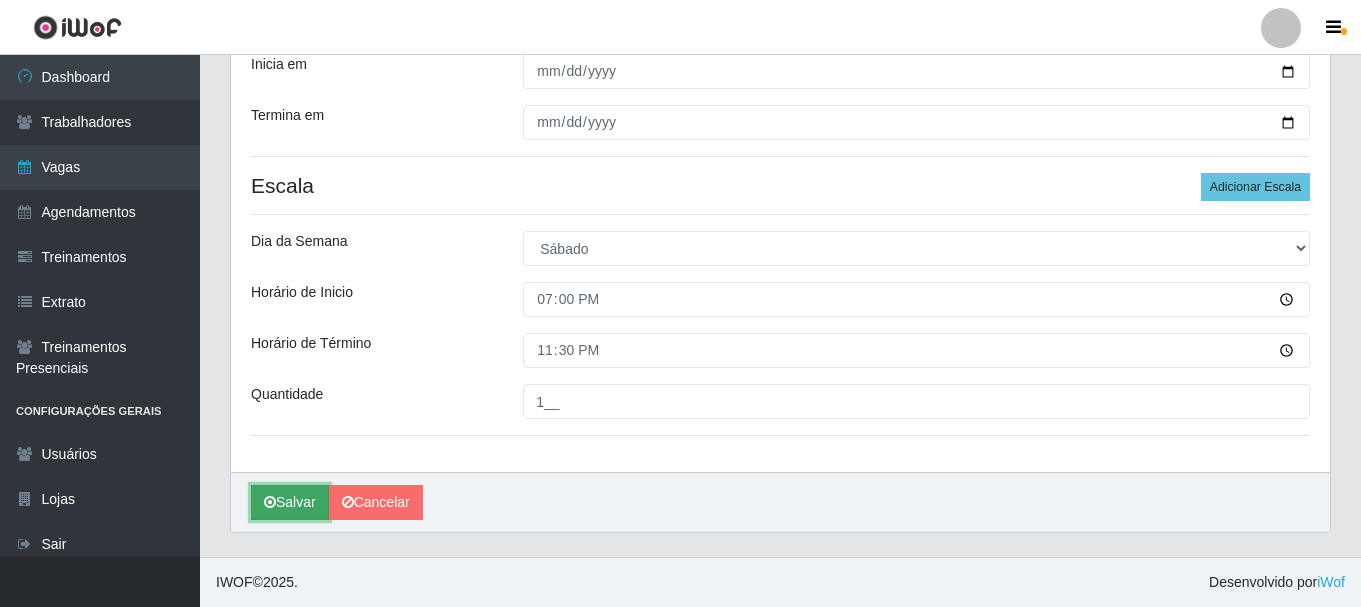 click at bounding box center [270, 502] 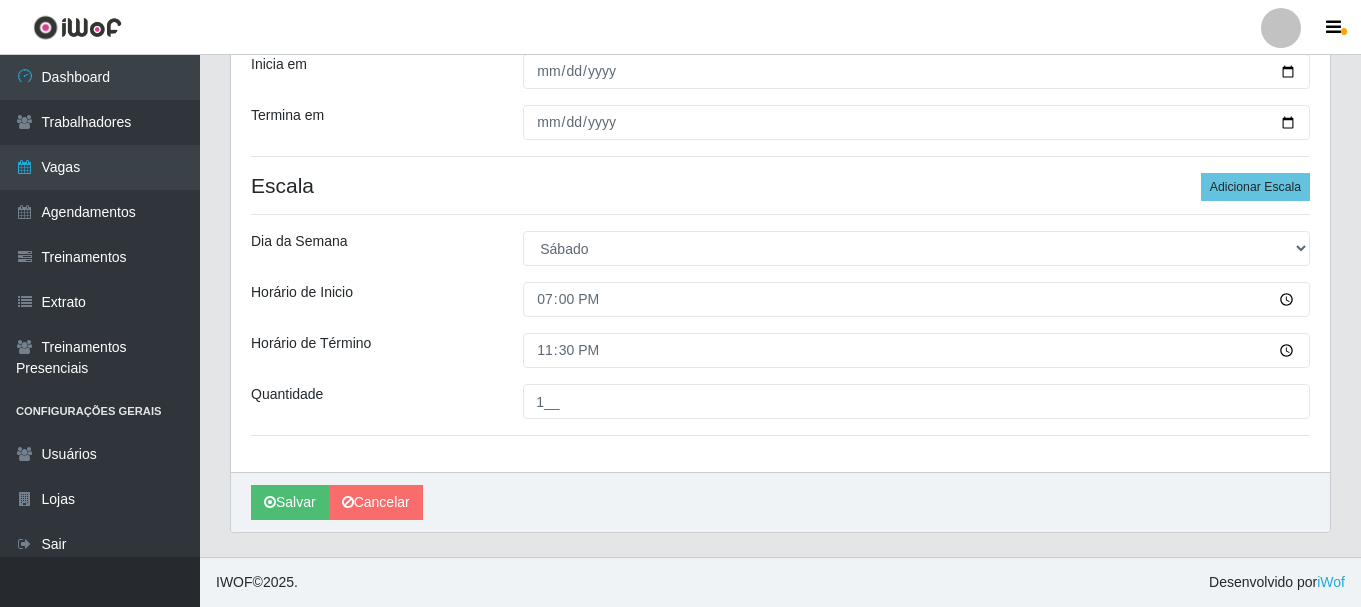 scroll, scrollTop: 0, scrollLeft: 0, axis: both 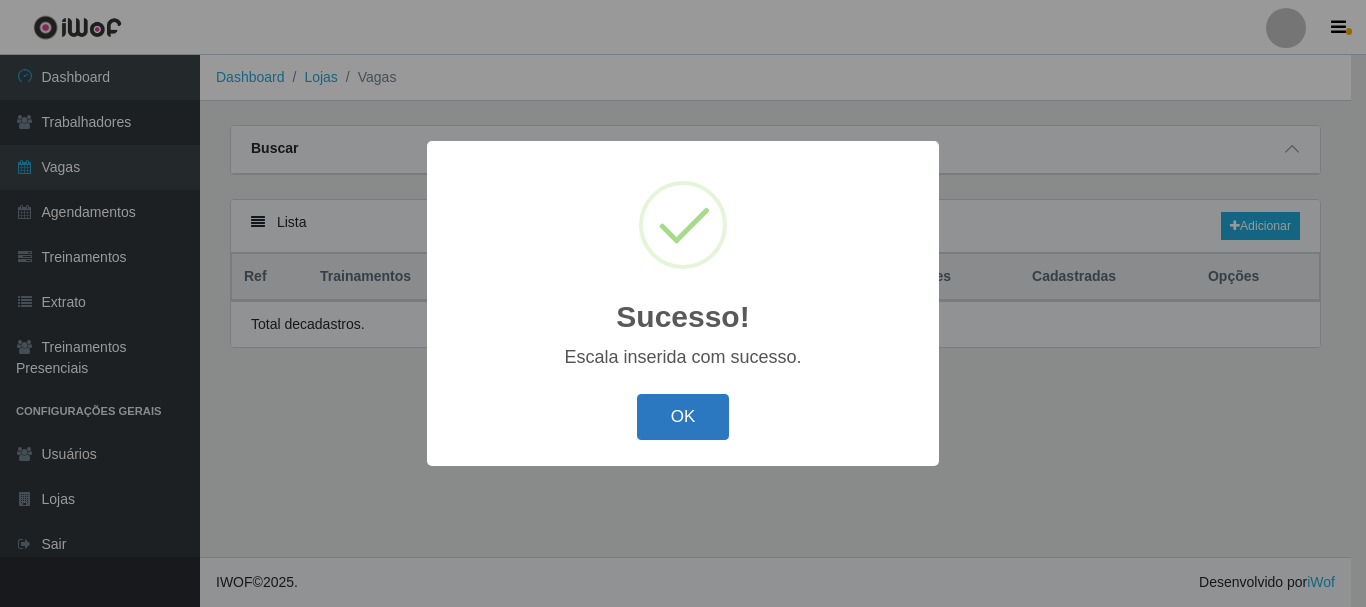 click on "OK" at bounding box center [683, 417] 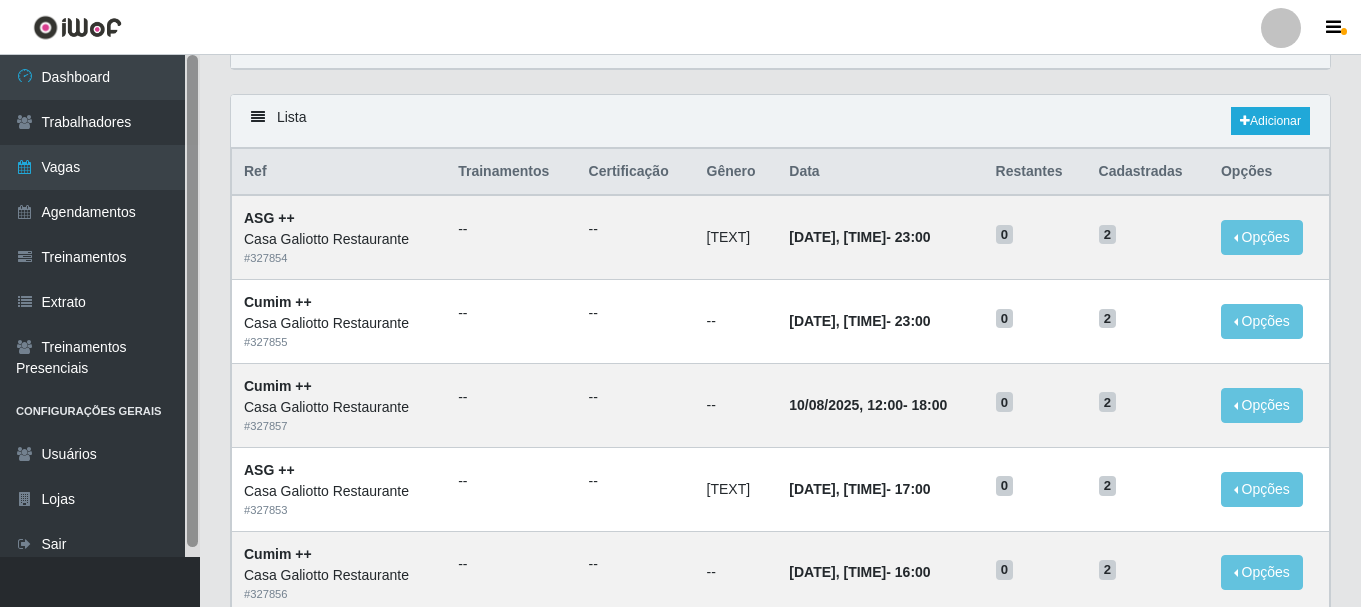 scroll, scrollTop: 100, scrollLeft: 0, axis: vertical 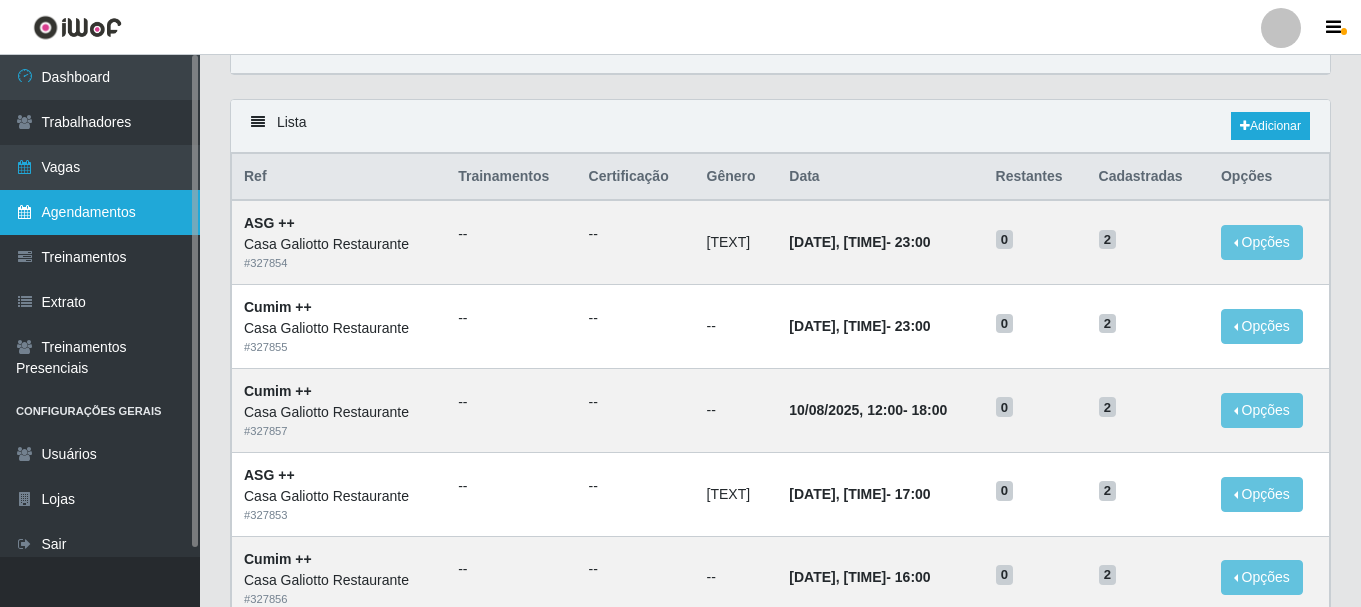 click on "Agendamentos" at bounding box center [100, 212] 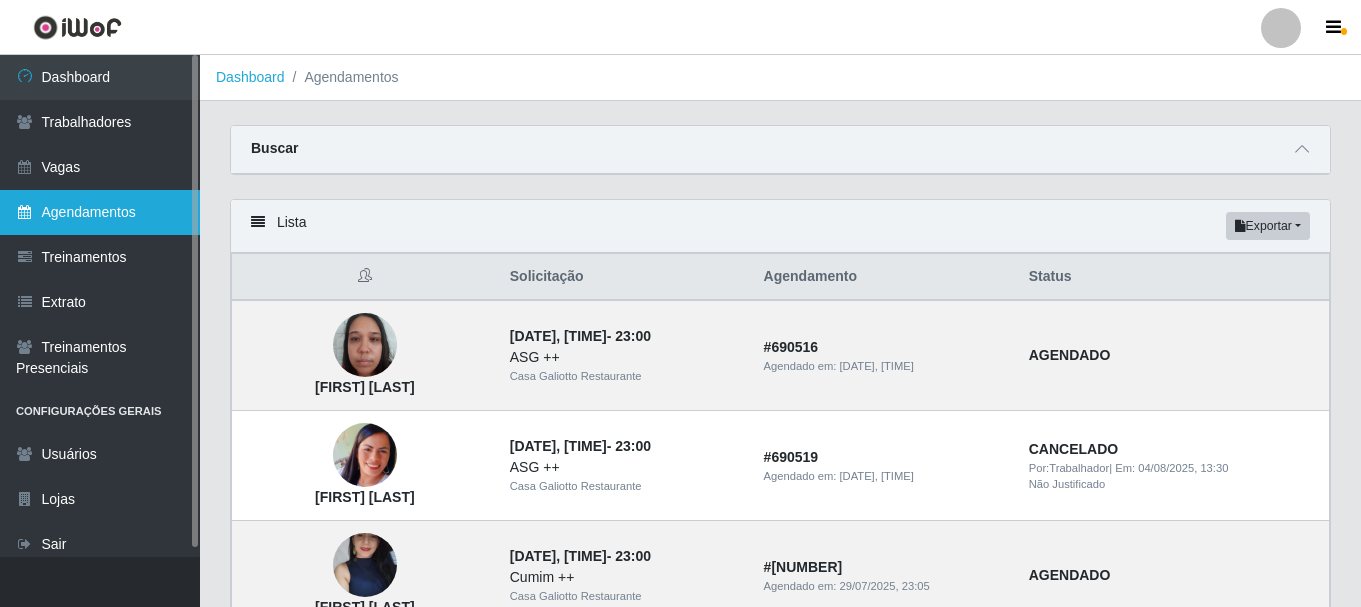 click on "Agendamentos" at bounding box center [100, 212] 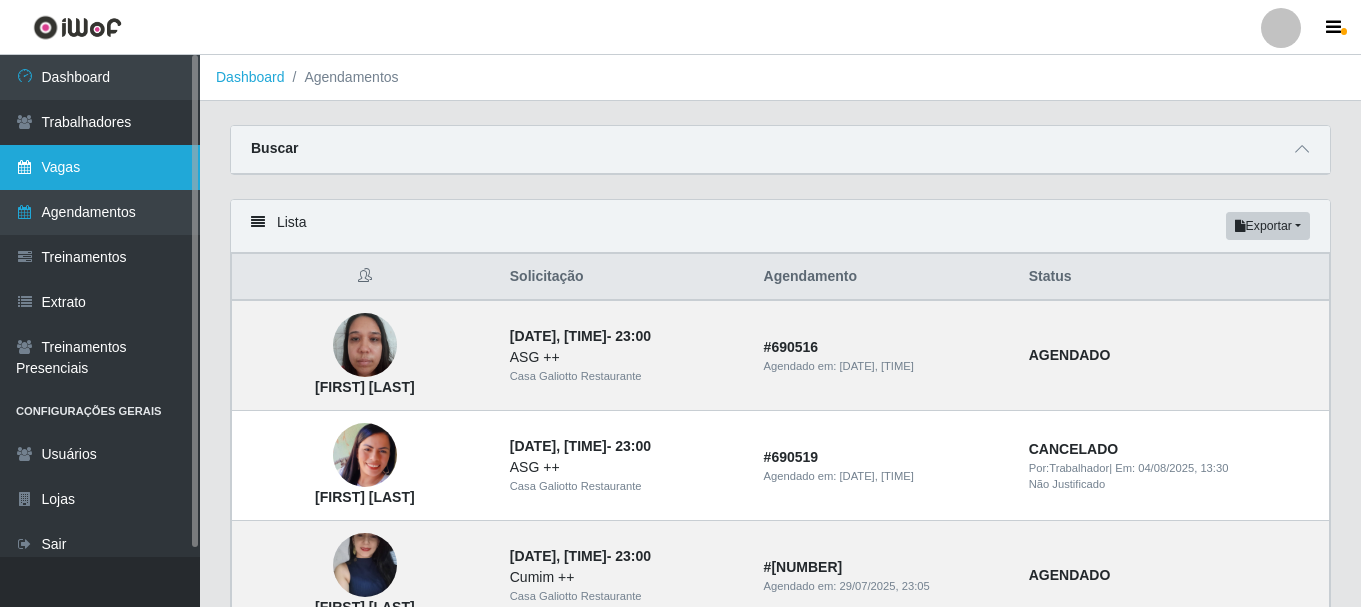 click on "Vagas" at bounding box center (100, 167) 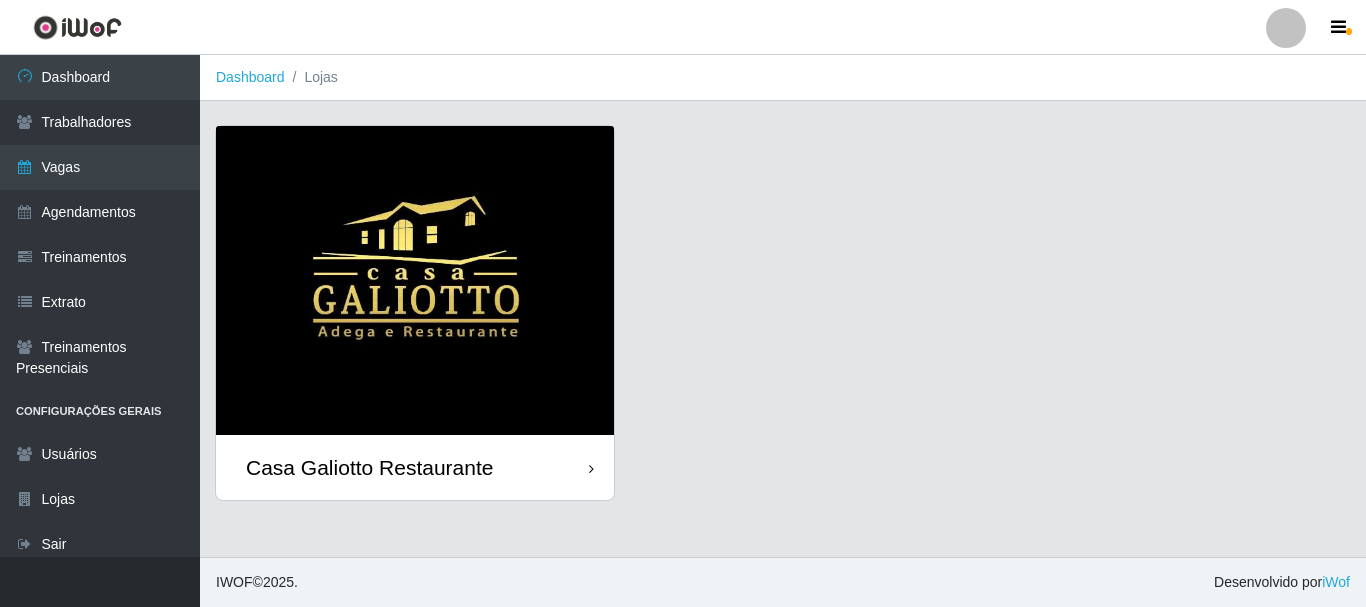 click on "Casa Galiotto Restaurante" at bounding box center [783, 325] 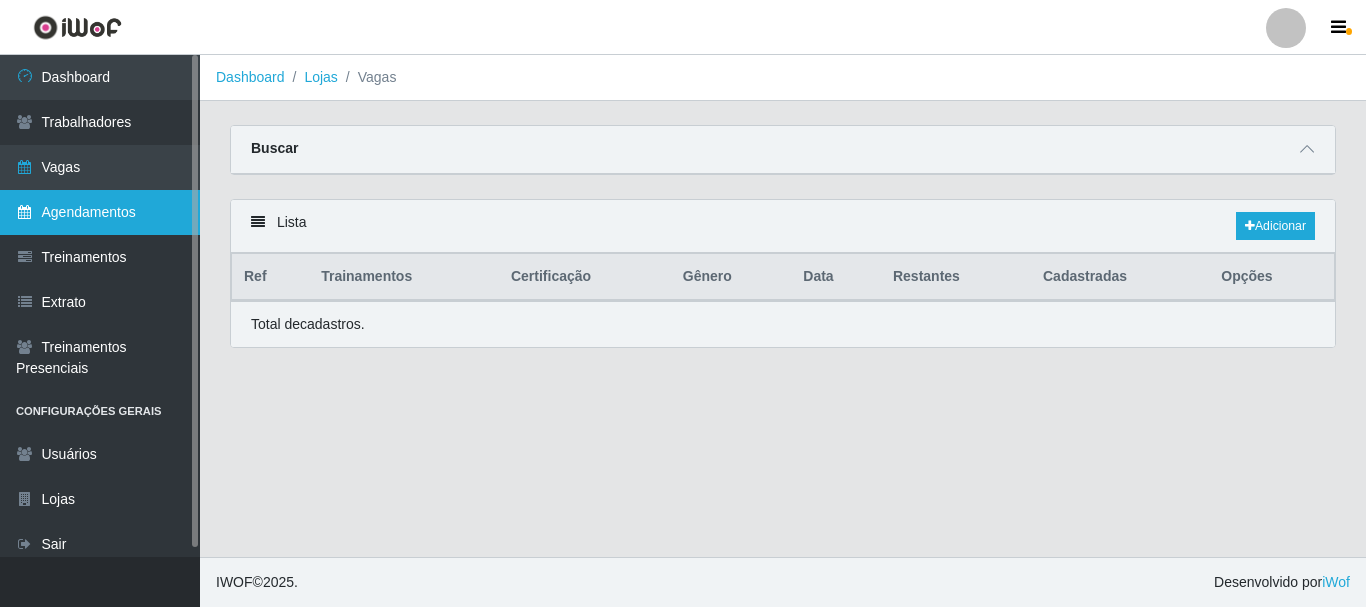click on "Agendamentos" at bounding box center [100, 212] 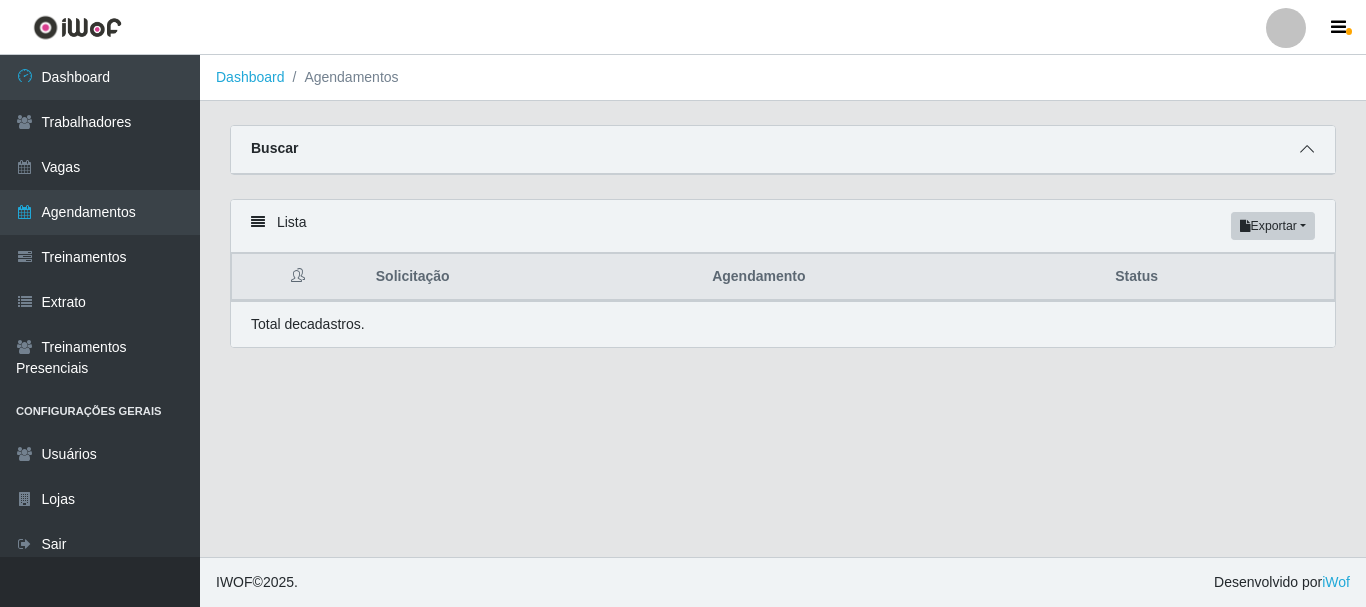 click at bounding box center [1307, 149] 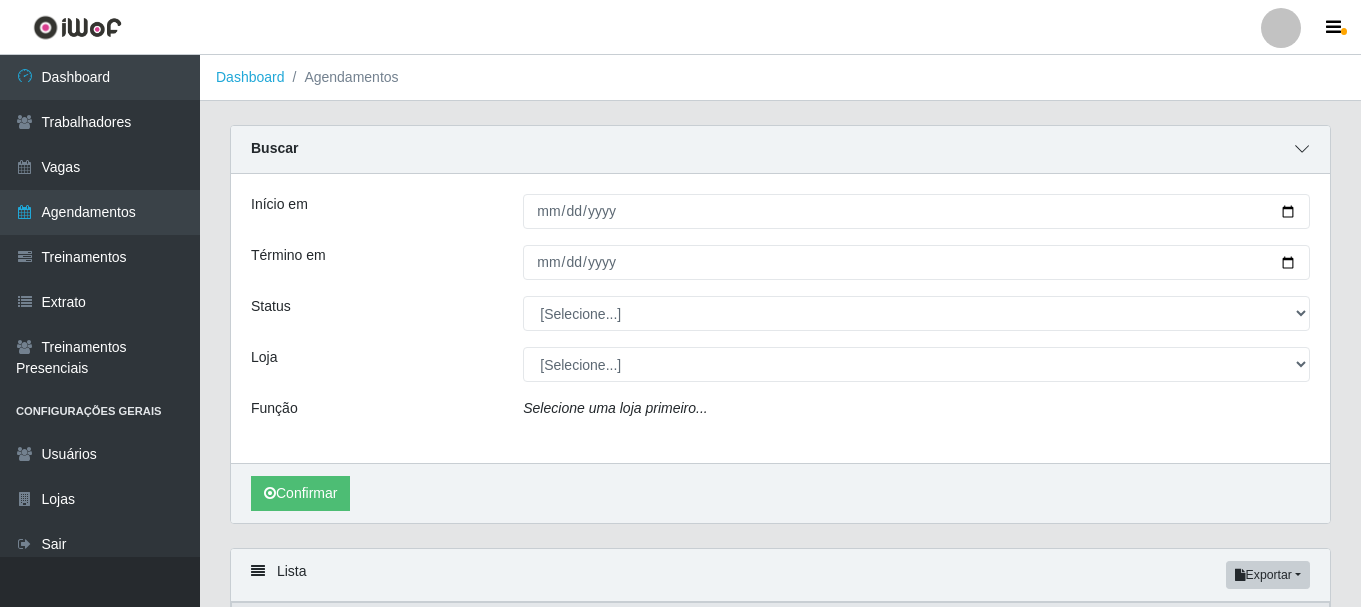 click at bounding box center [1302, 149] 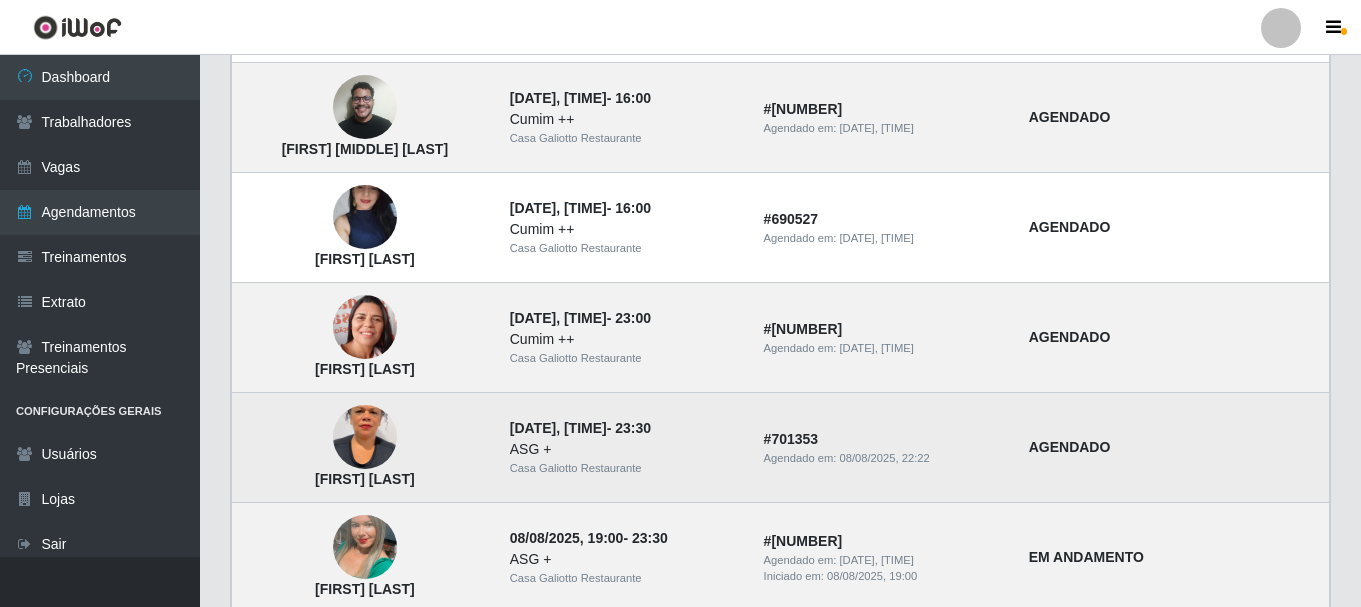 scroll, scrollTop: 1400, scrollLeft: 0, axis: vertical 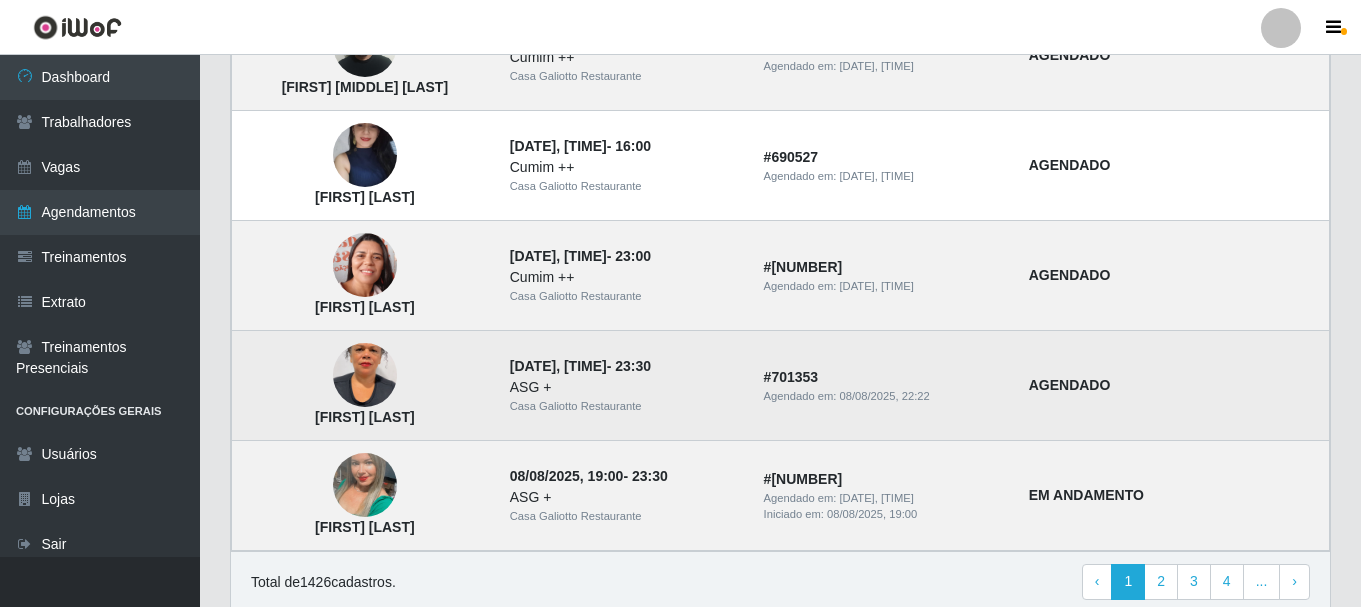 click at bounding box center [365, 376] 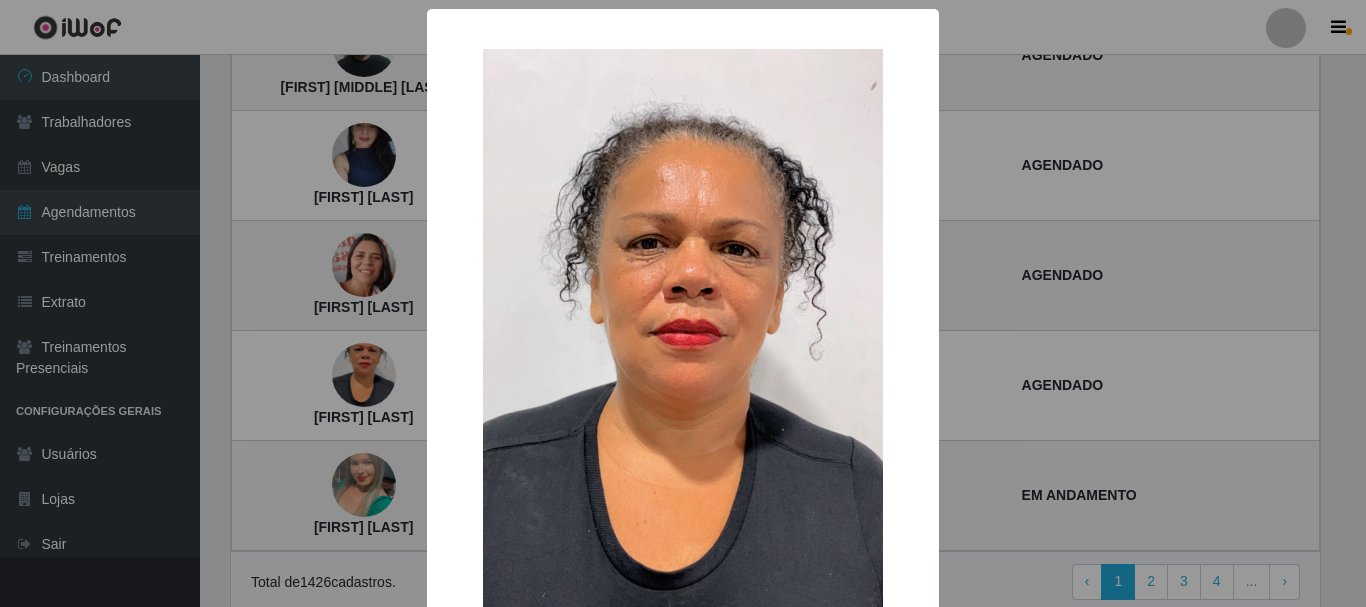 click on "× [FIRST] [LAST] [TEXT]" at bounding box center [683, 303] 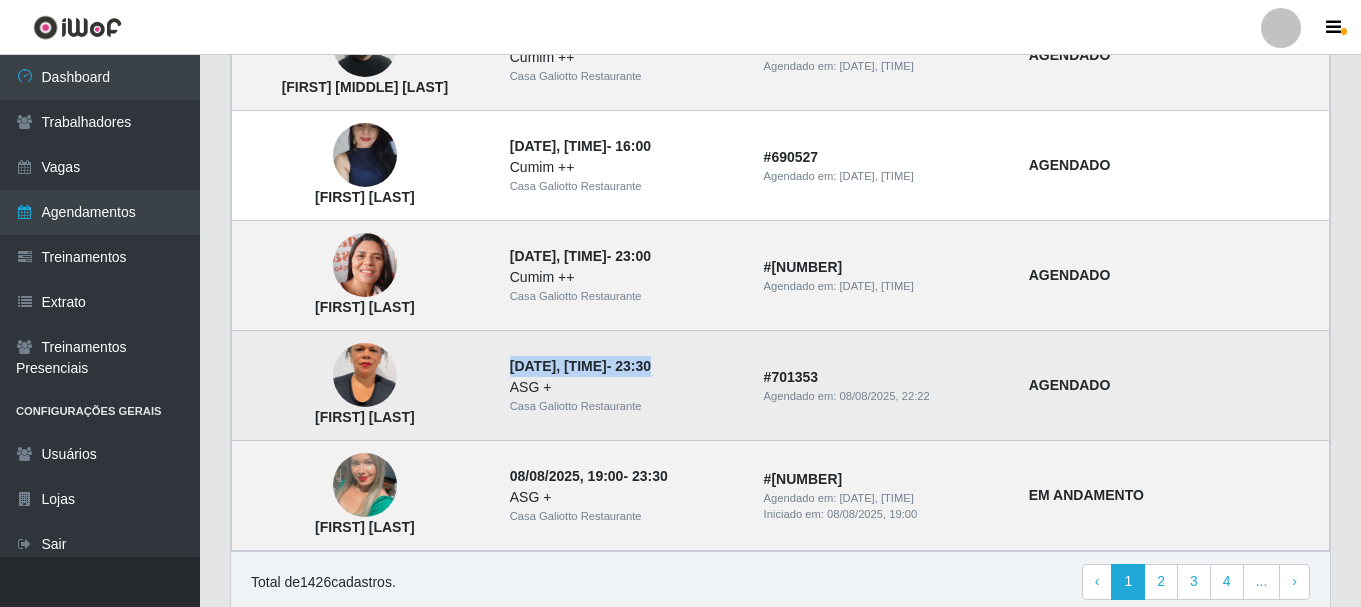 drag, startPoint x: 500, startPoint y: 370, endPoint x: 684, endPoint y: 373, distance: 184.02446 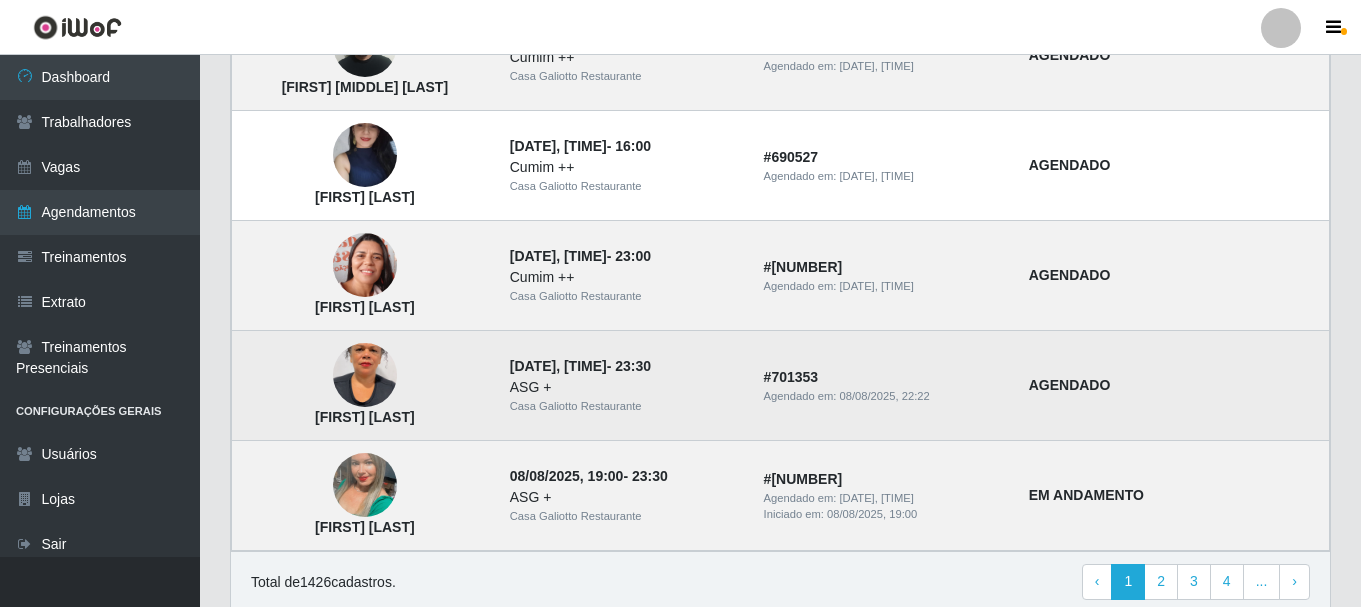 click on "ASG +" at bounding box center (625, 387) 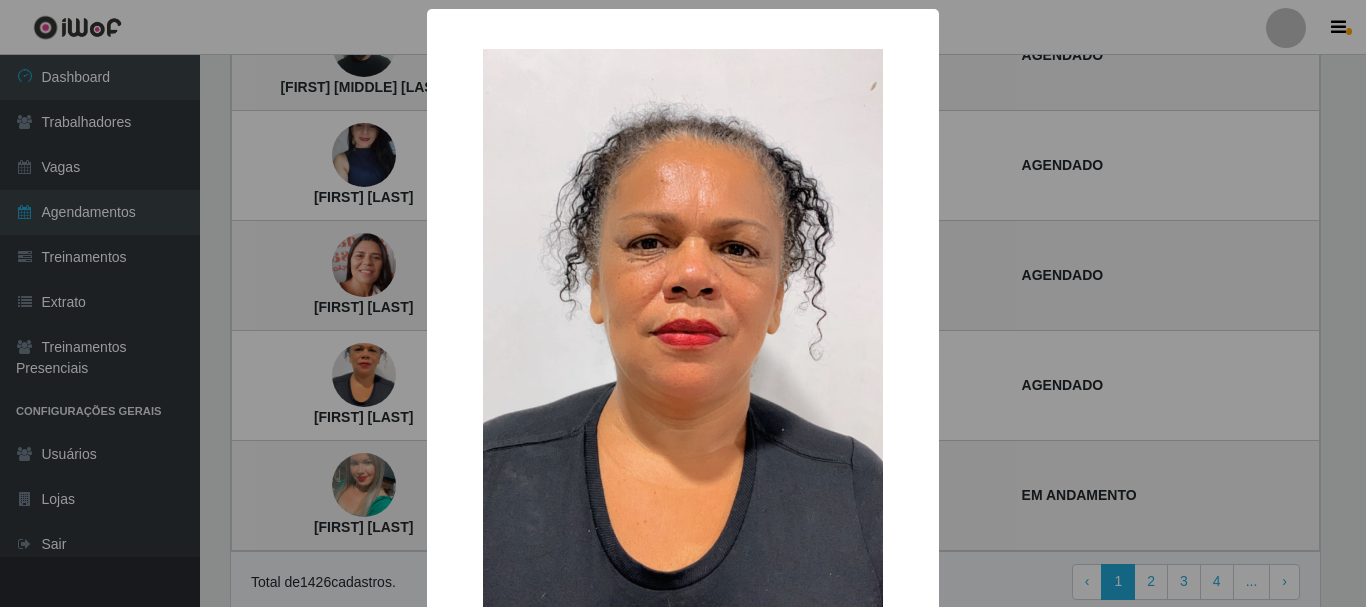 click on "× [FIRST] [LAST] [TEXT]" at bounding box center (683, 303) 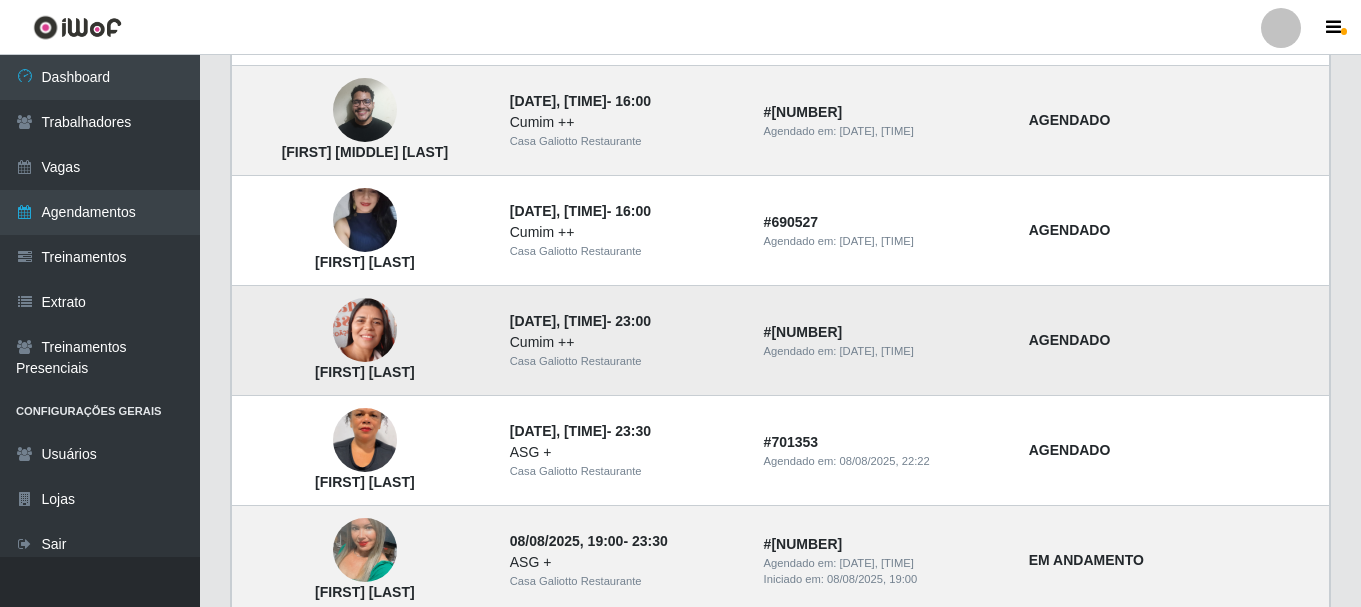 scroll, scrollTop: 1300, scrollLeft: 0, axis: vertical 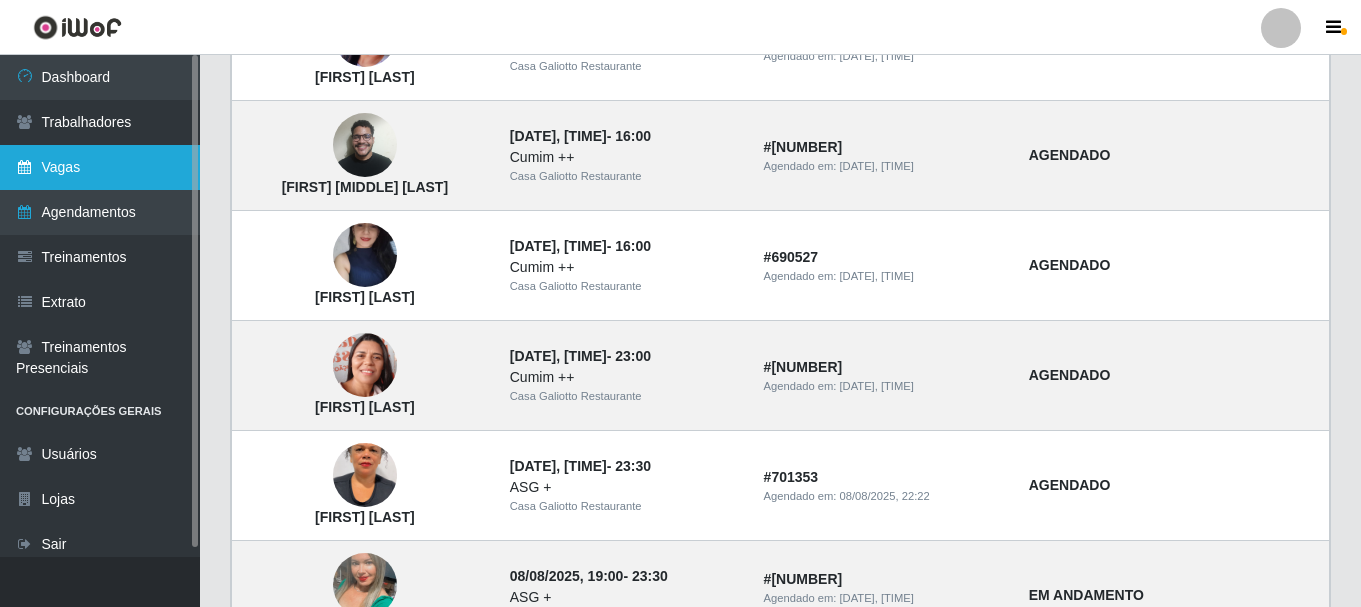 click on "Vagas" at bounding box center (100, 167) 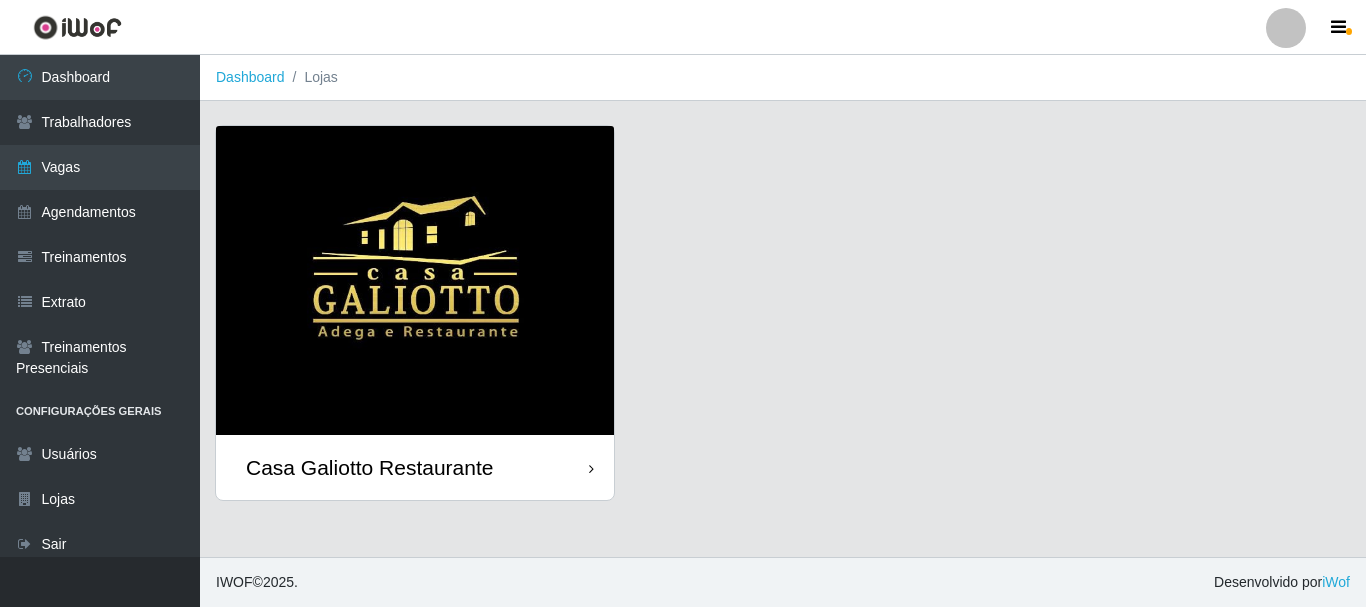 click at bounding box center (415, 280) 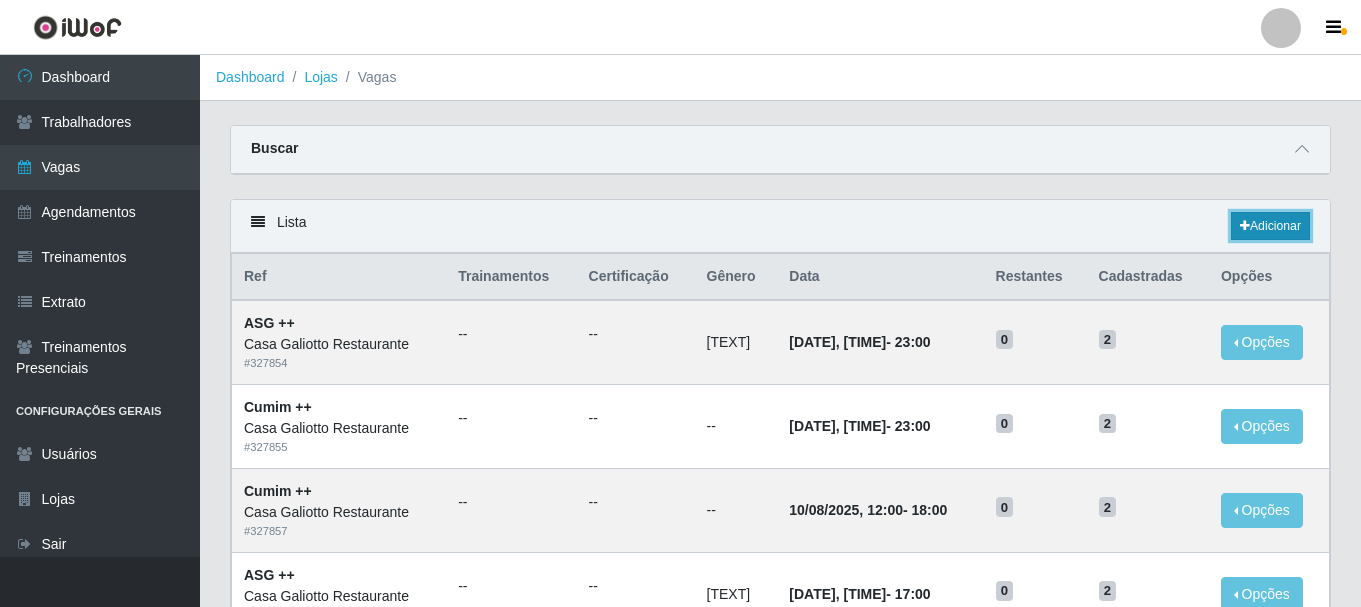 click on "Adicionar" at bounding box center [1270, 226] 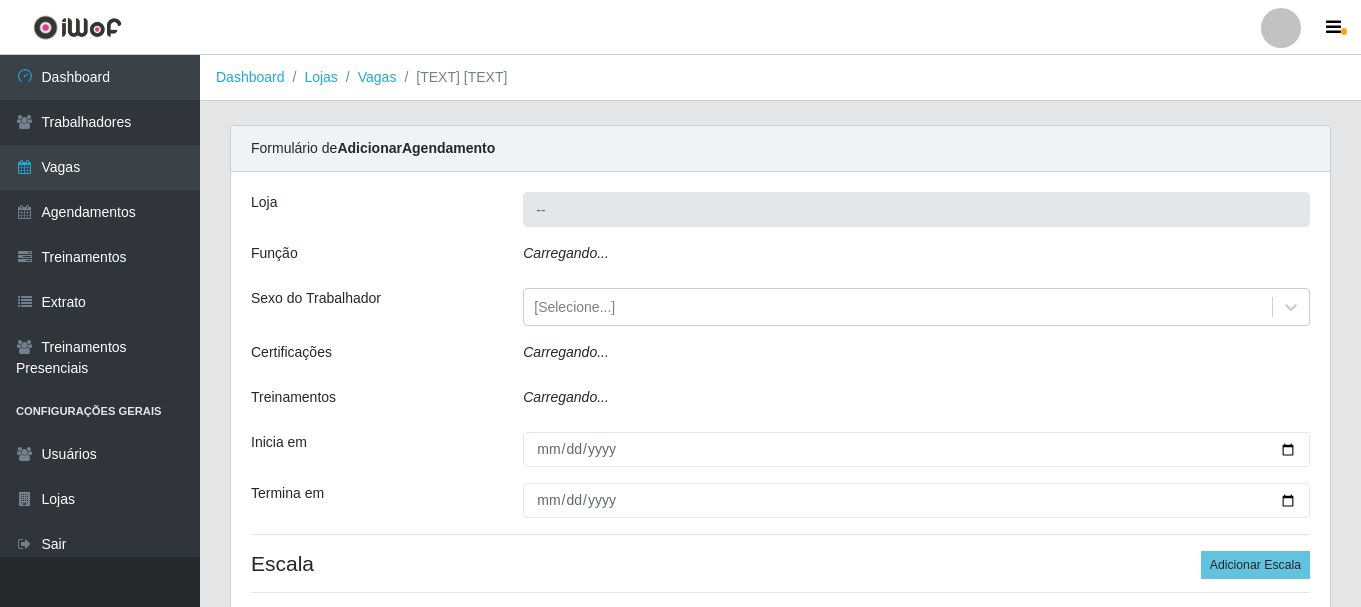 type on "Casa Galiotto Restaurante" 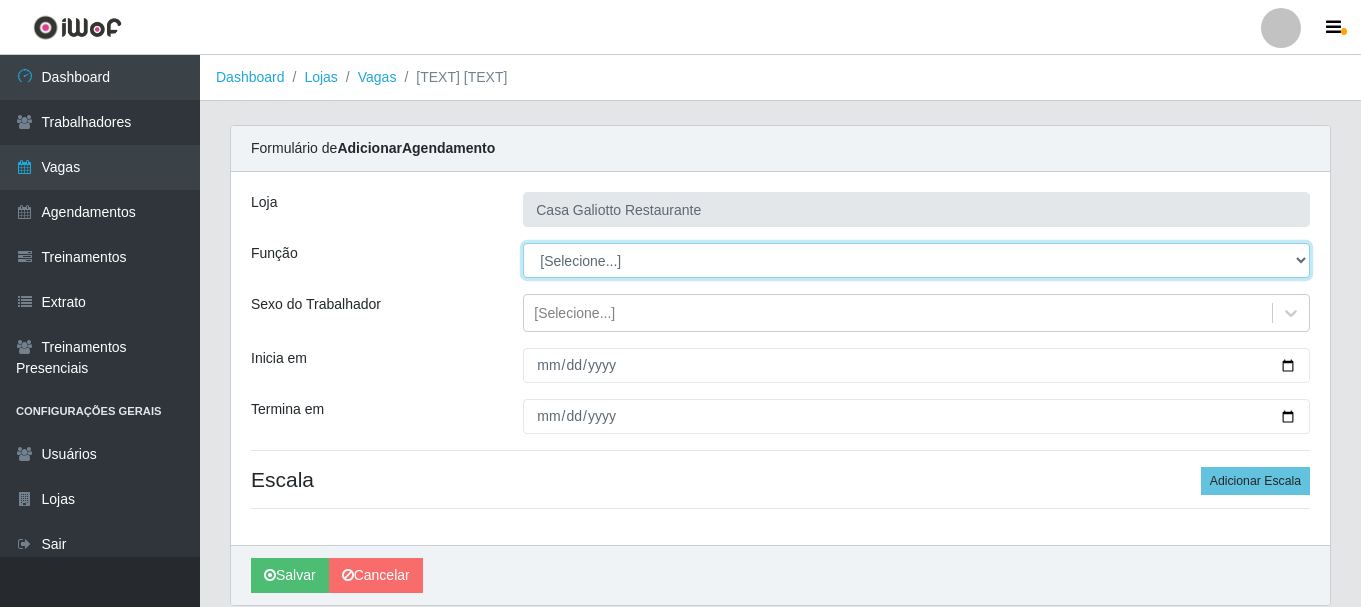 click on "[Selecione...] ASG ASG + ASG ++ Auxiliar de Cozinha Auxiliar de Cozinha + Auxiliar de Cozinha ++ Copeiro Copeiro + Copeiro ++ Cumim Cumim + Cumim ++ Recepcionista Recepcionista + Recepcionista ++" at bounding box center [916, 260] 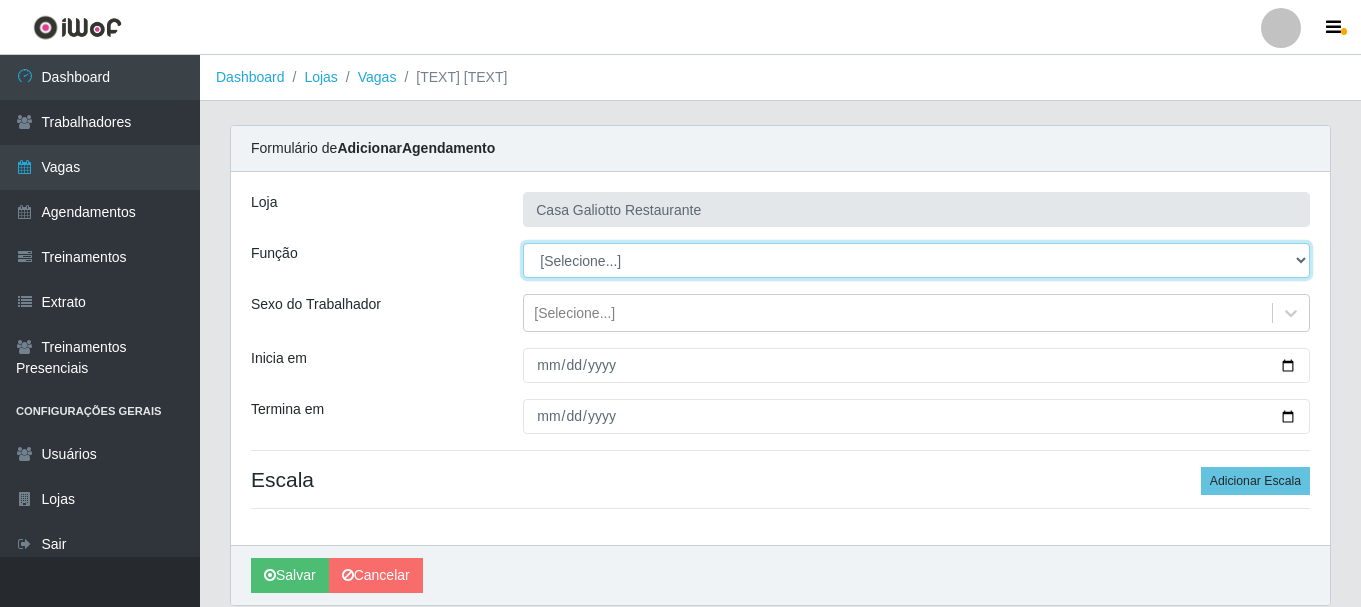 select on "91" 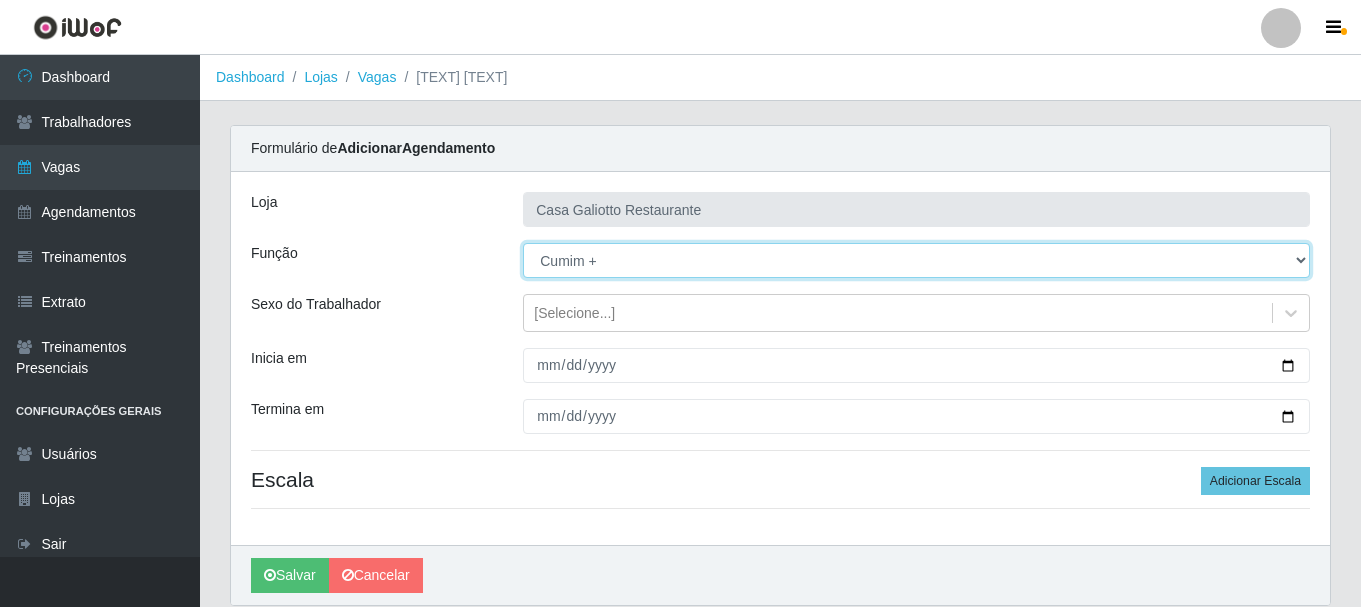 click on "[Selecione...] ASG ASG + ASG ++ Auxiliar de Cozinha Auxiliar de Cozinha + Auxiliar de Cozinha ++ Copeiro Copeiro + Copeiro ++ Cumim Cumim + Cumim ++ Recepcionista Recepcionista + Recepcionista ++" at bounding box center [916, 260] 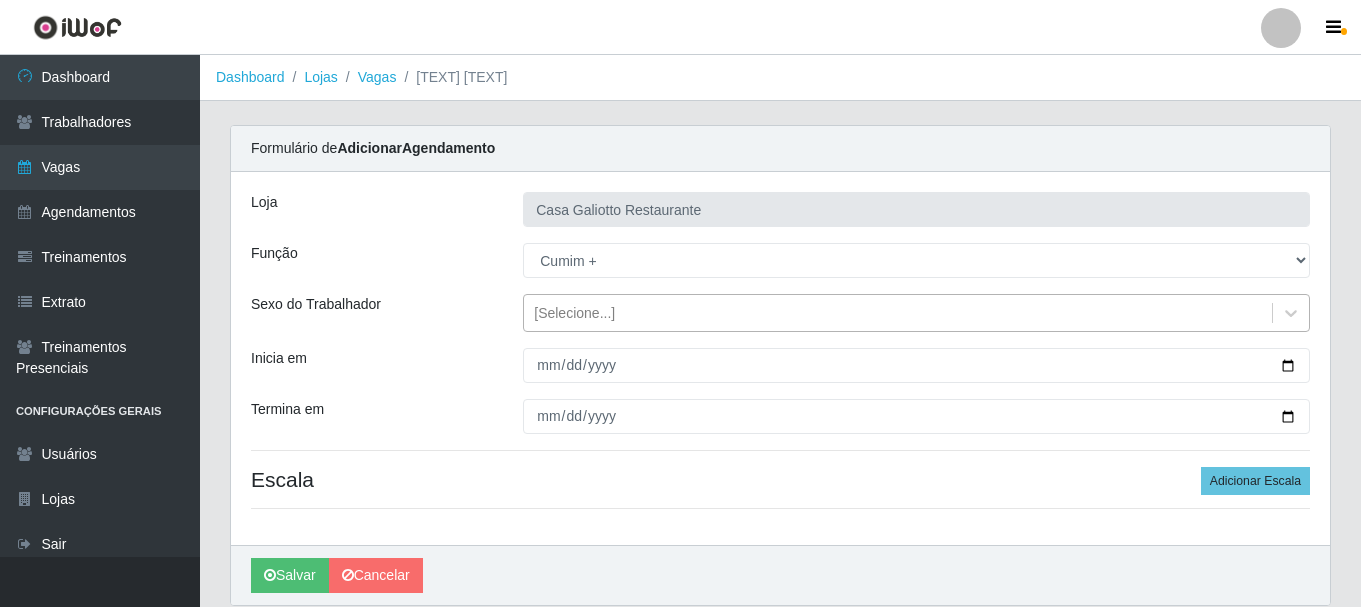 click on "[Selecione...]" at bounding box center (574, 313) 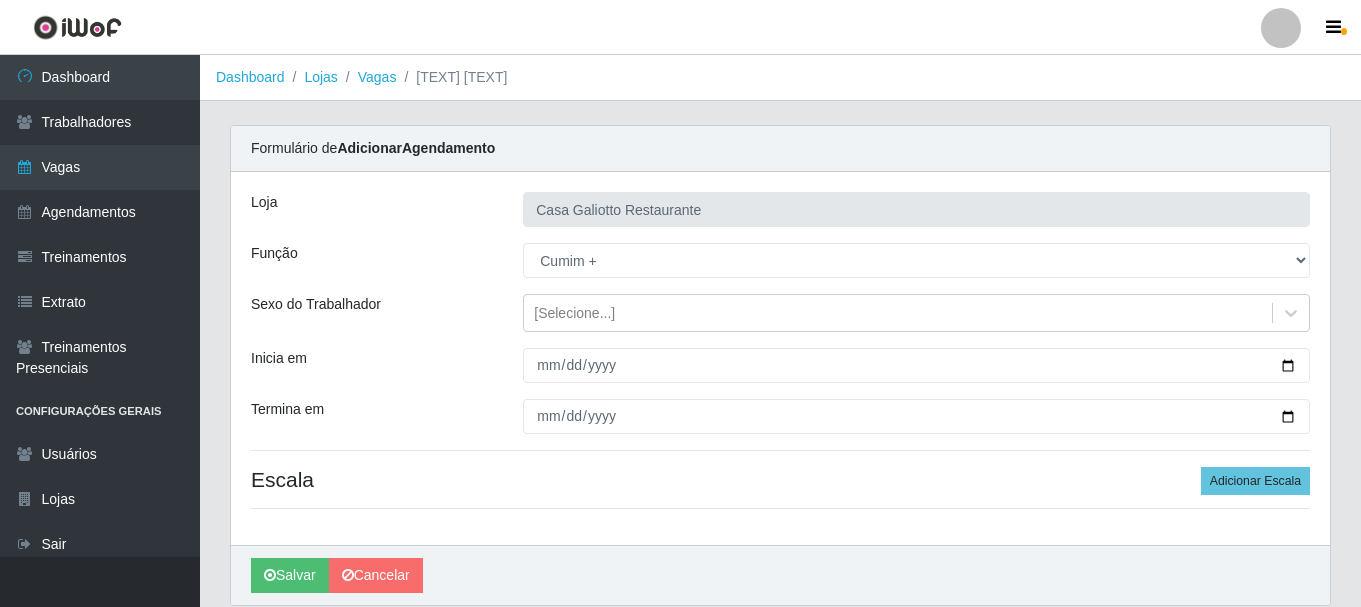 drag, startPoint x: 466, startPoint y: 327, endPoint x: 1019, endPoint y: 328, distance: 553.0009 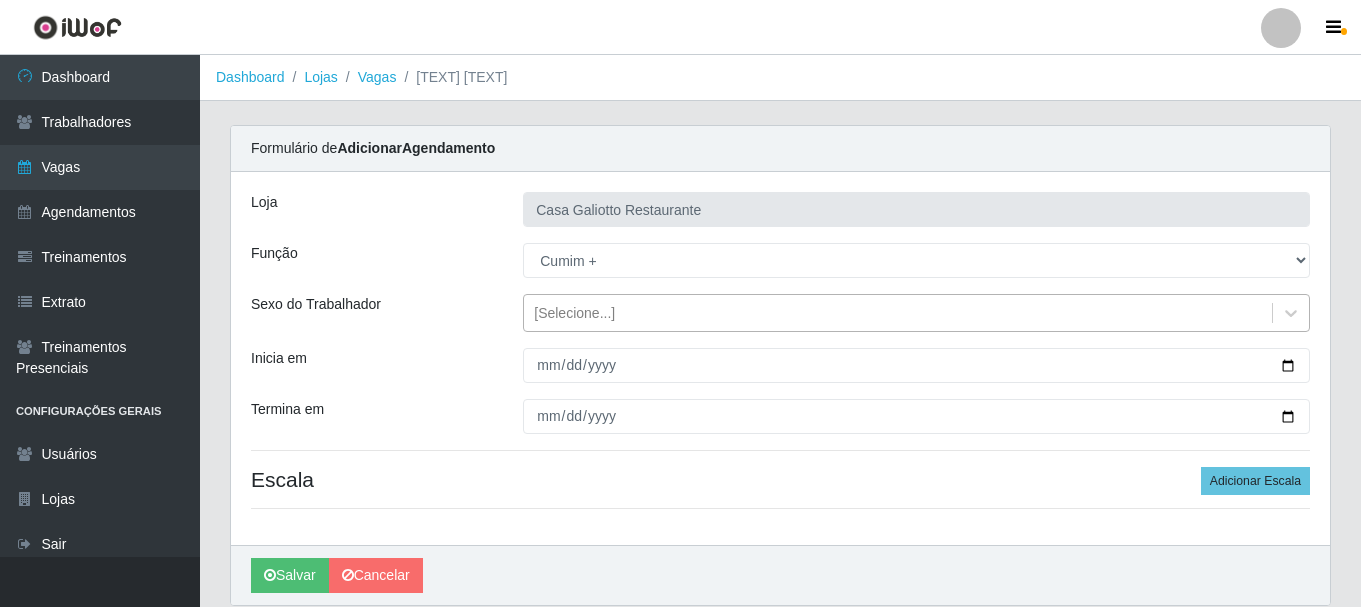 click on "Sexo do Trabalhador" at bounding box center [372, 313] 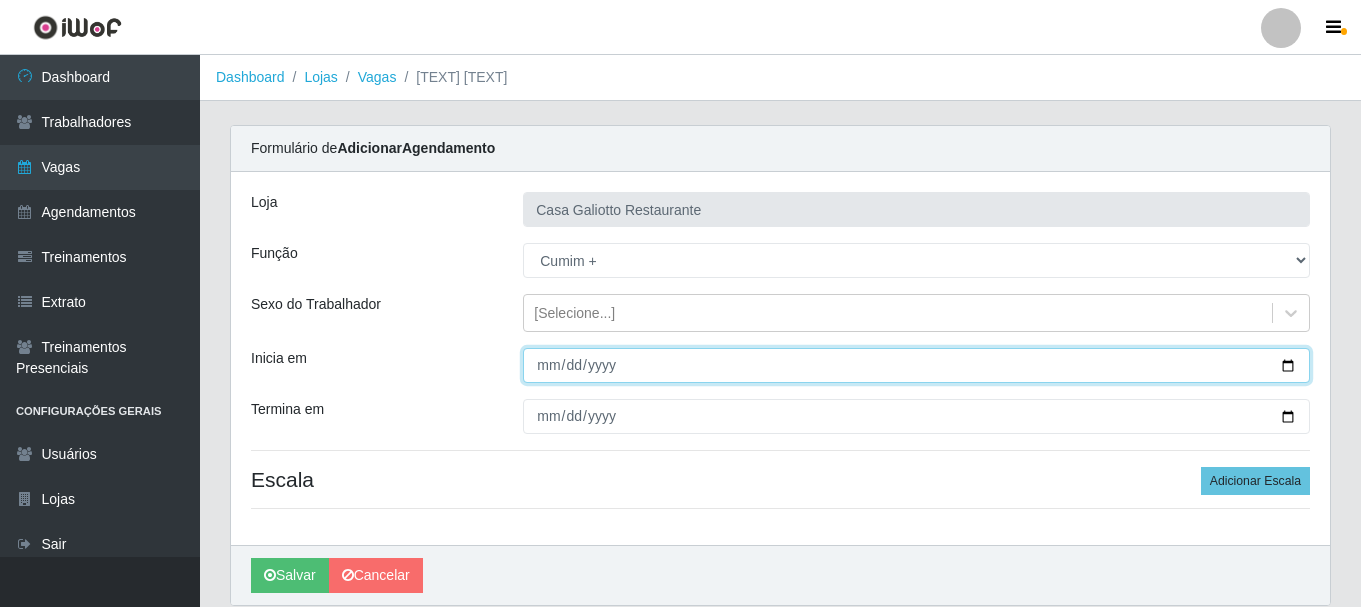 click on "Inicia em" at bounding box center (916, 365) 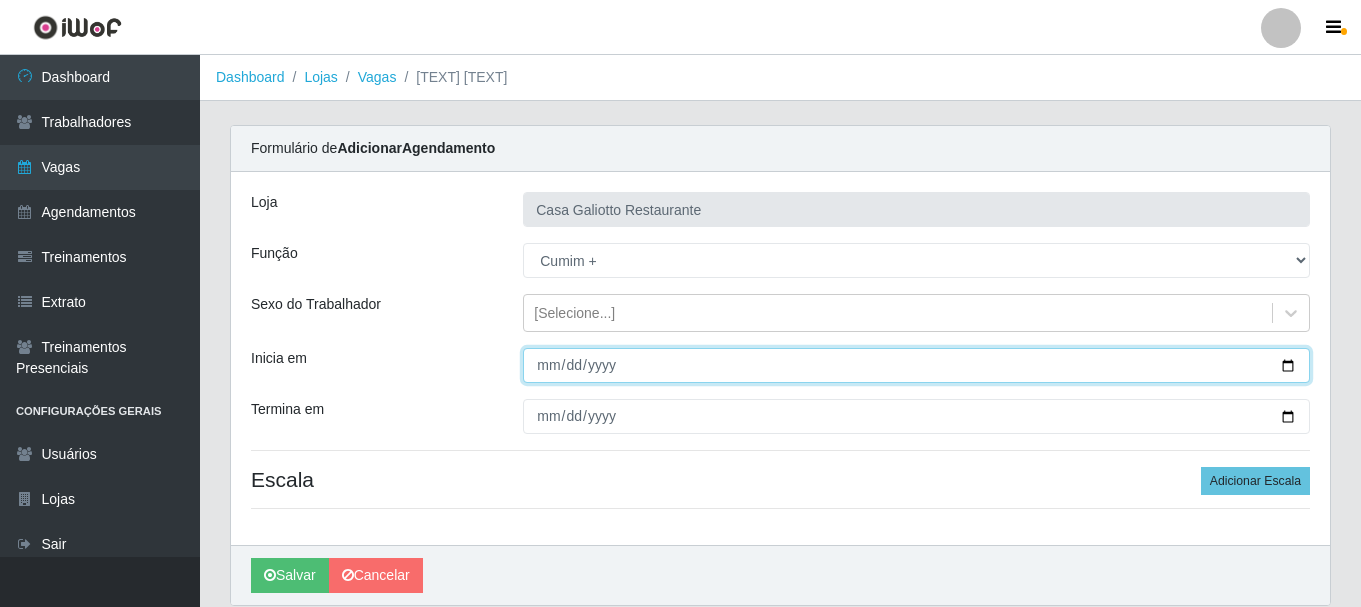type on "[DATE]" 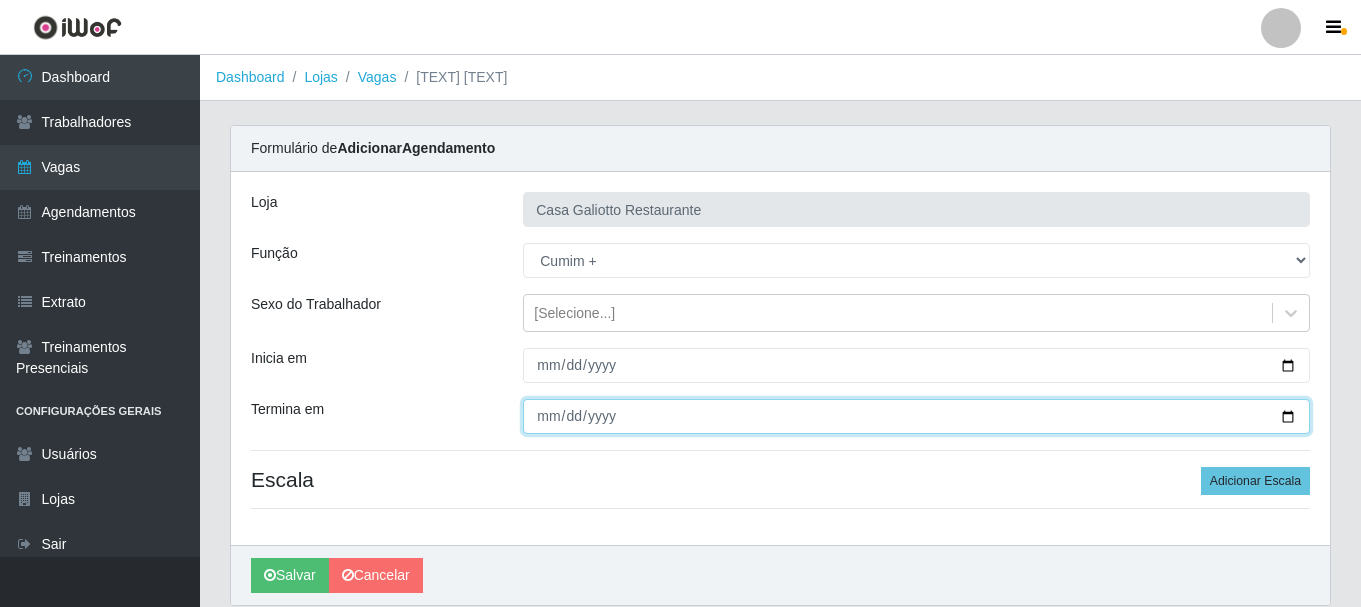 click on "Termina em" at bounding box center (916, 416) 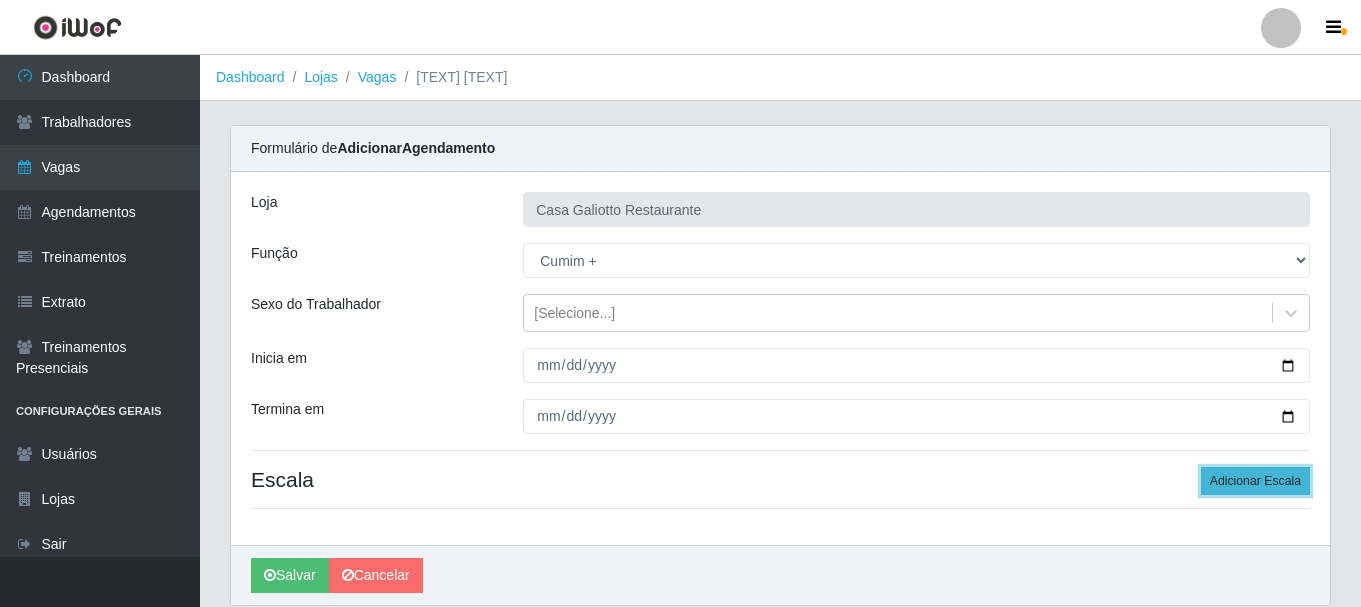 click on "Adicionar Escala" at bounding box center [1255, 481] 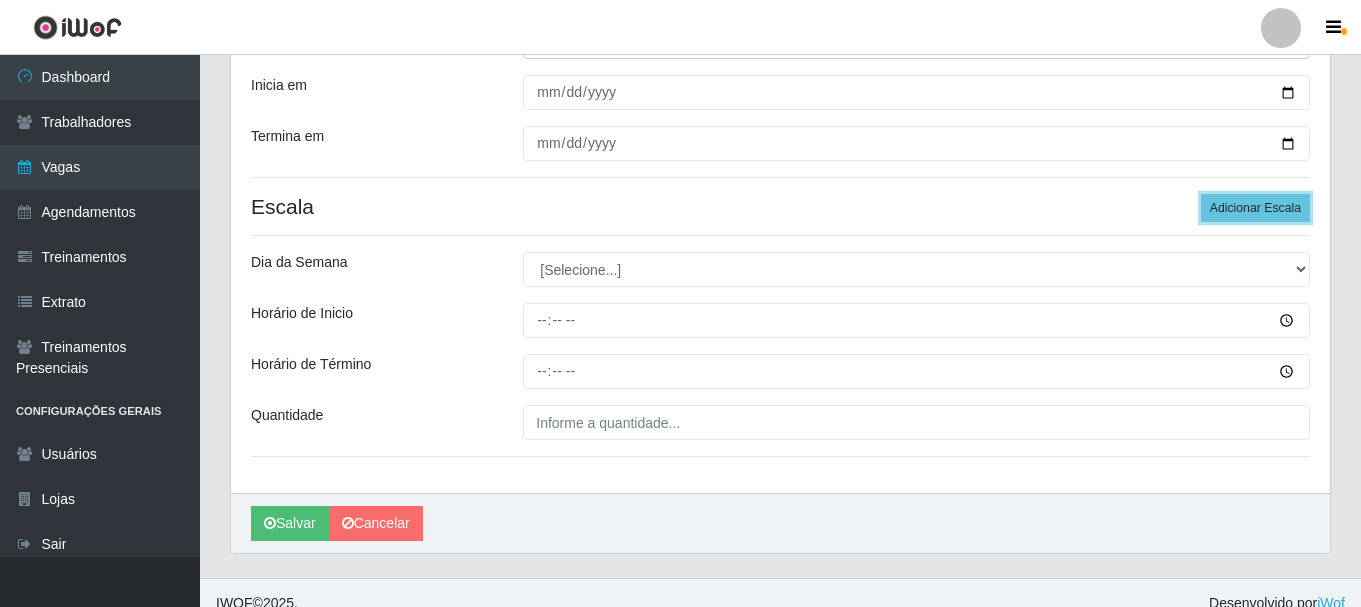 scroll, scrollTop: 294, scrollLeft: 0, axis: vertical 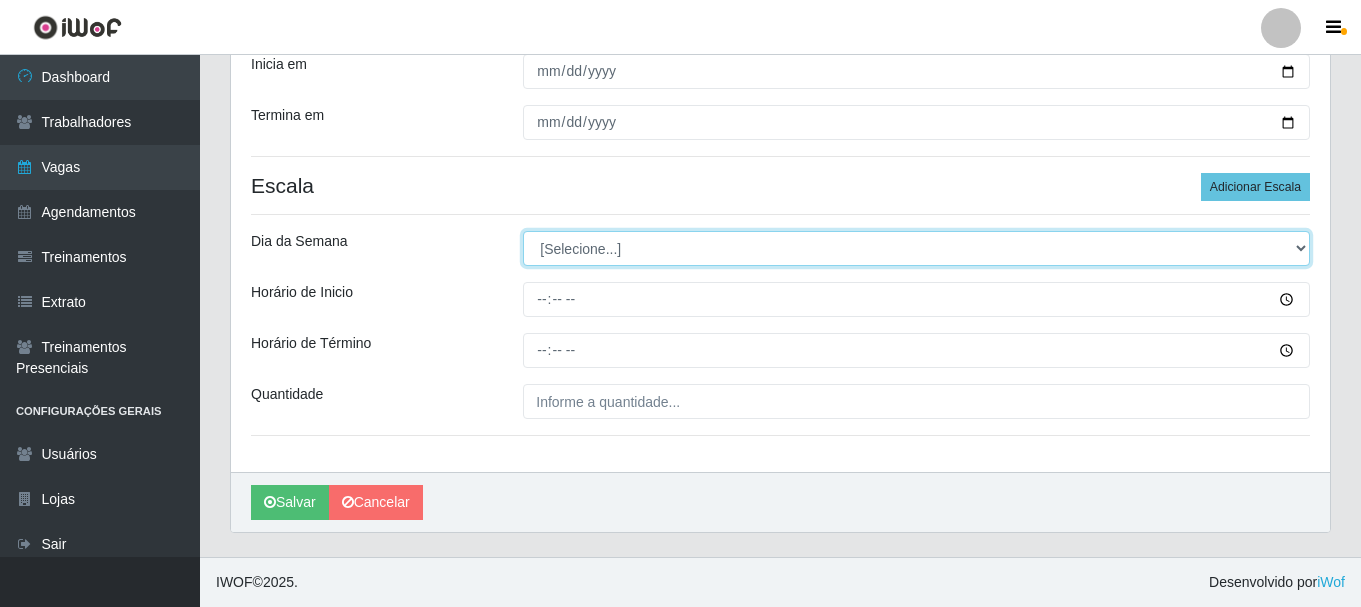click on "[TEXT] [TEXT] [TEXT] [TEXT] [TEXT] [TEXT] [TEXT]" at bounding box center (916, 248) 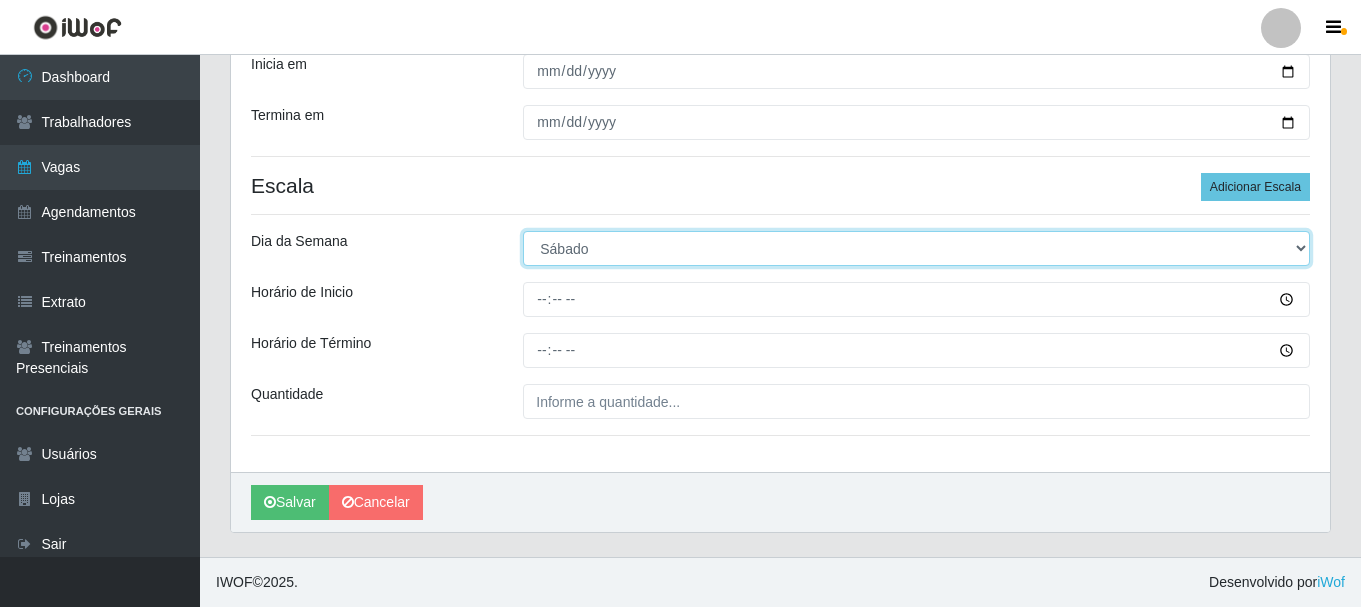 click on "[TEXT] [TEXT] [TEXT] [TEXT] [TEXT] [TEXT] [TEXT]" at bounding box center (916, 248) 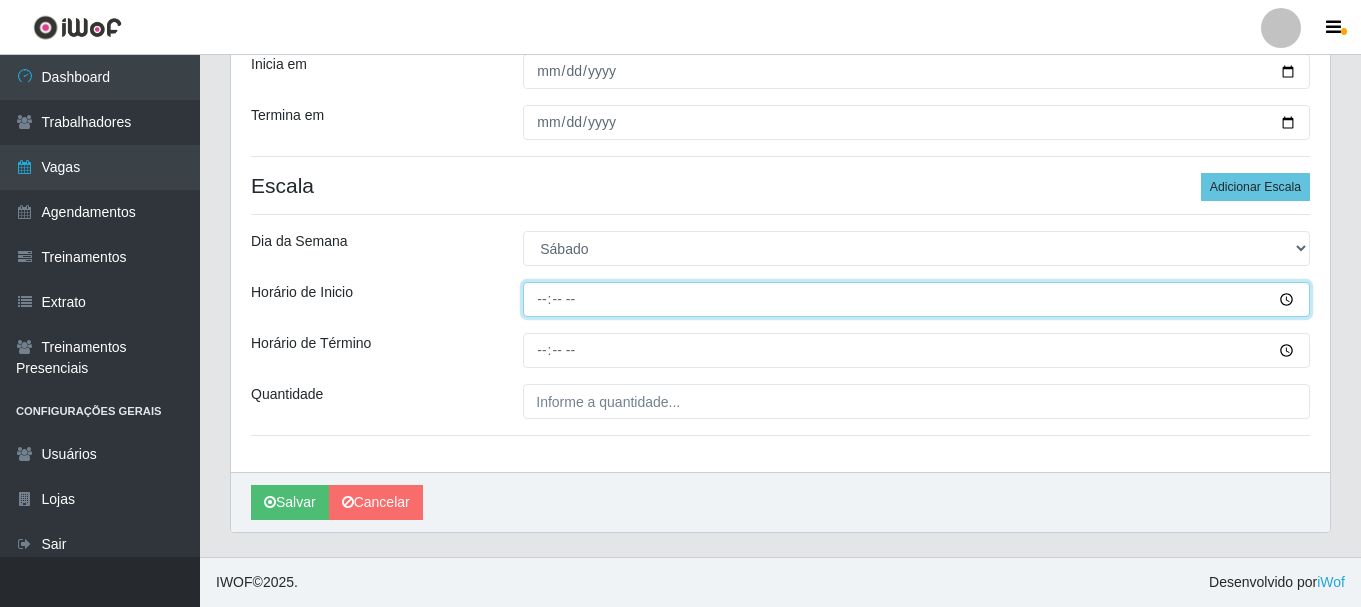 click on "Horário de Inicio" at bounding box center (916, 299) 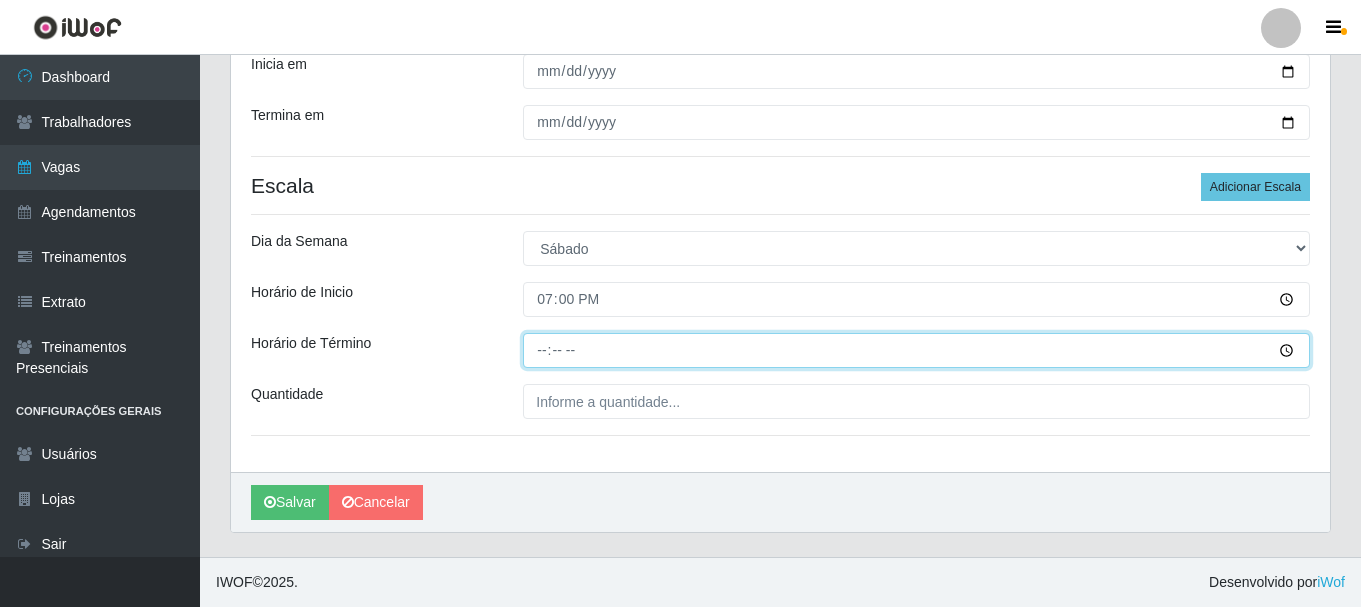 type on "23:00" 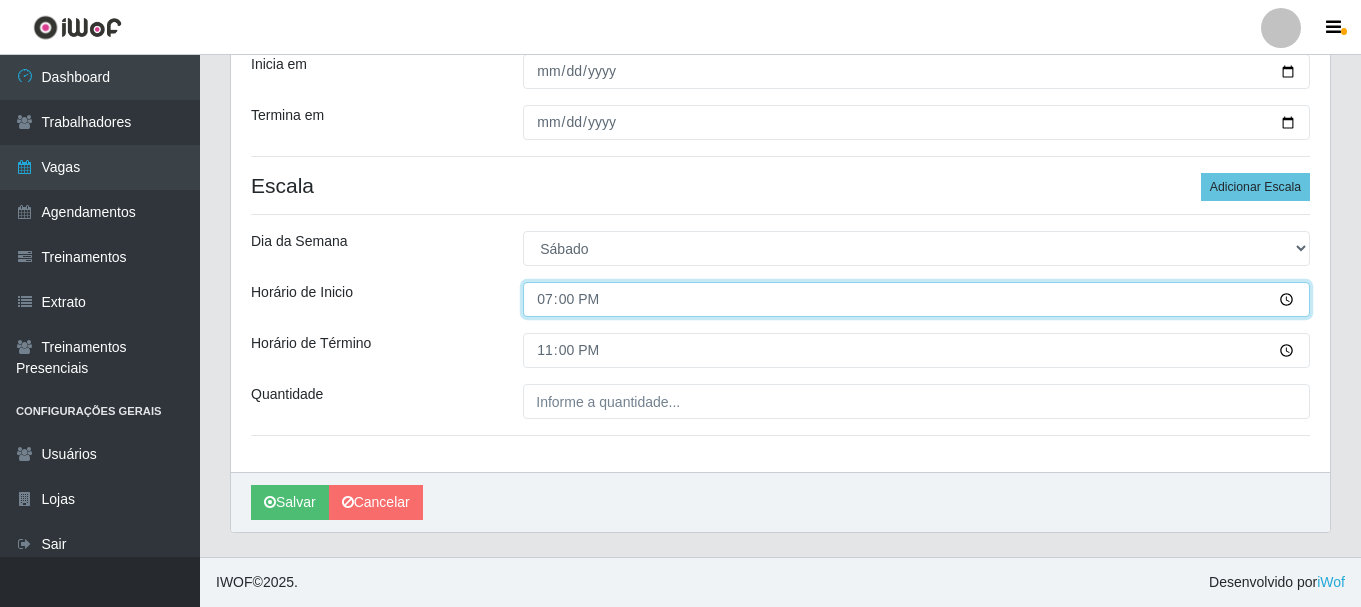 click on "19:00" at bounding box center (916, 299) 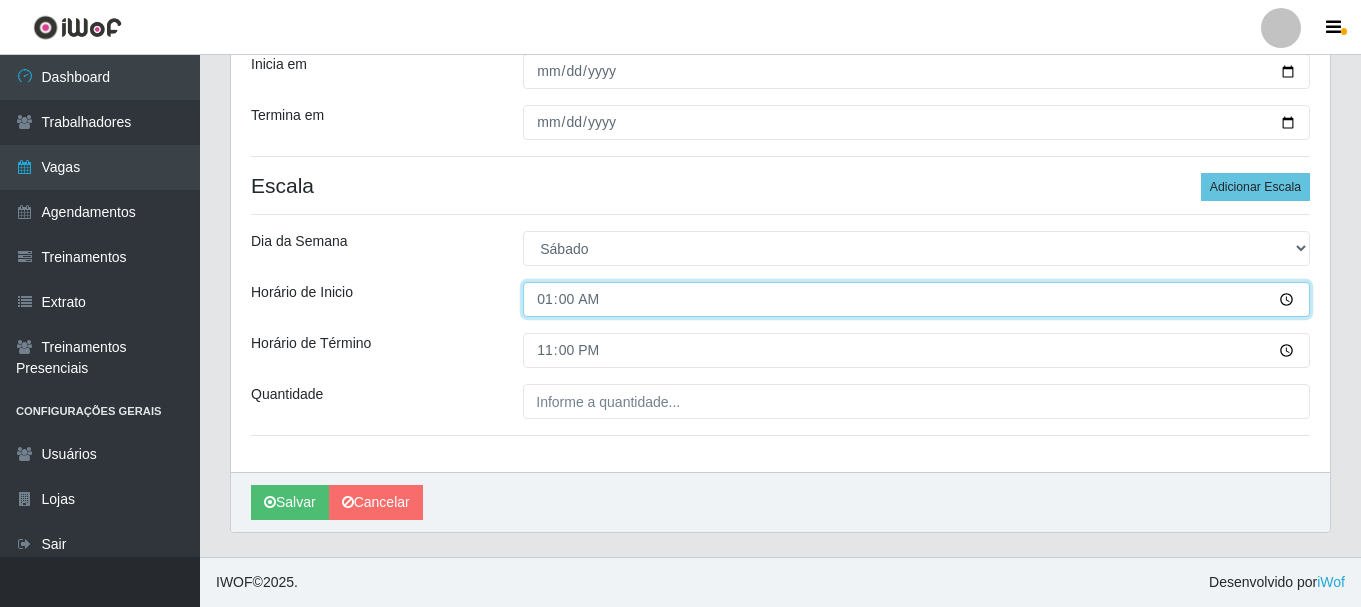 type on "12:00" 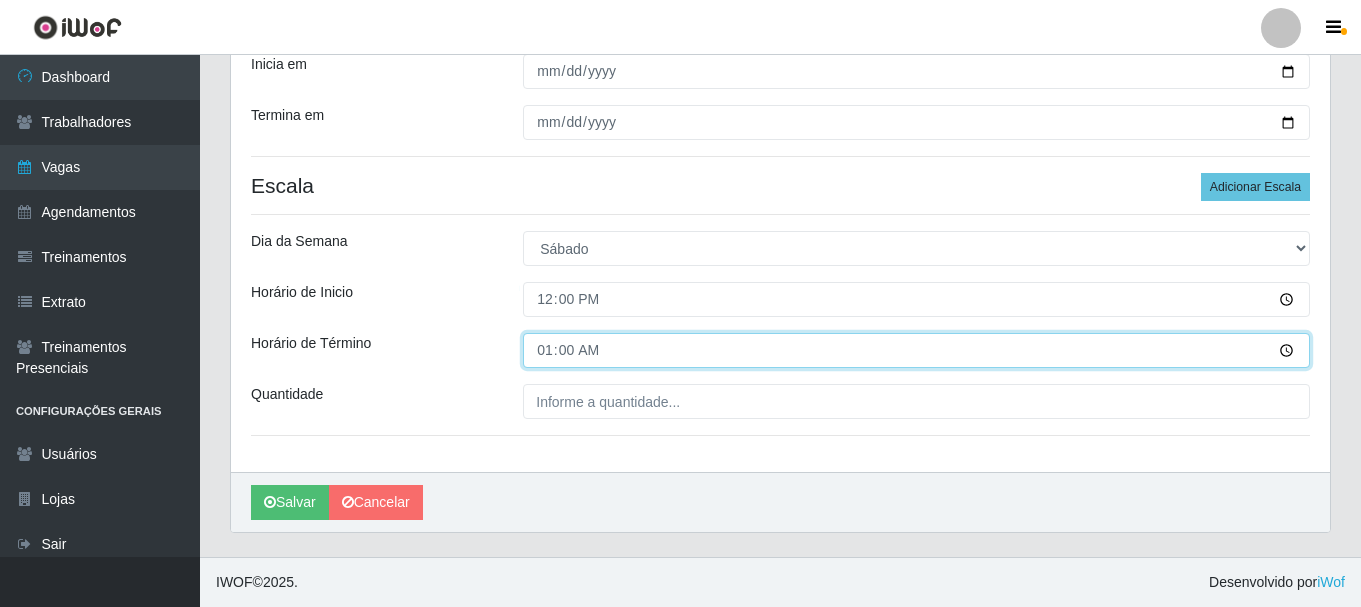type on "16:00" 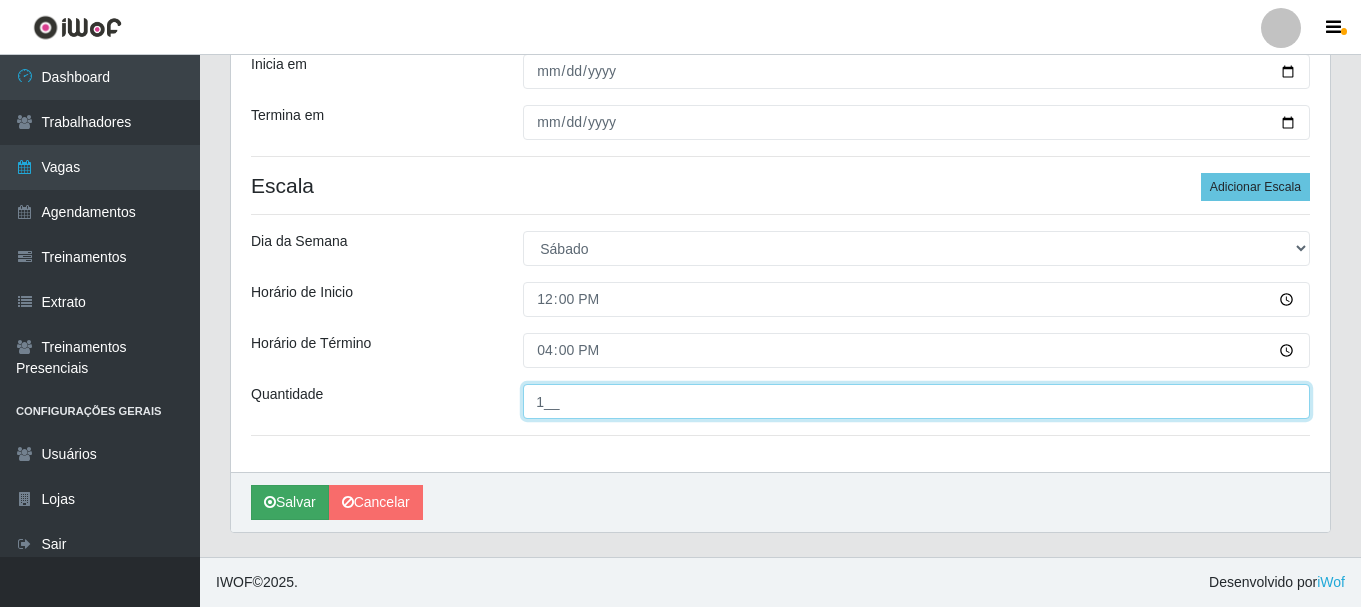type on "1__" 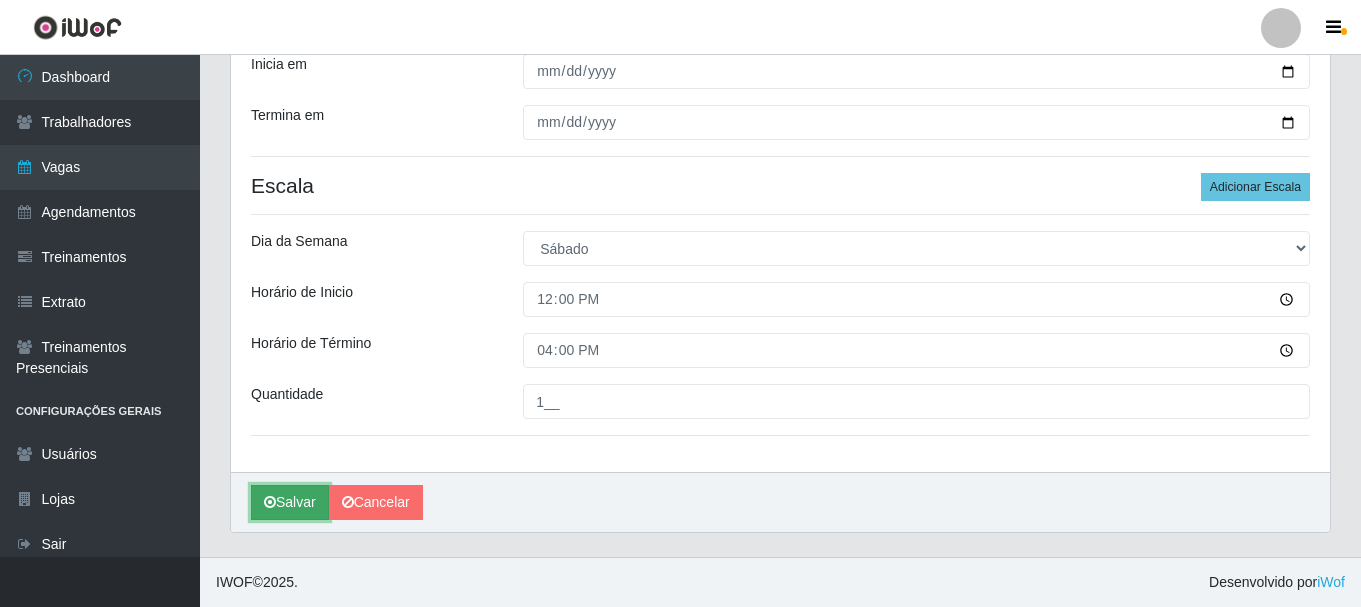 click on "Salvar" at bounding box center (290, 502) 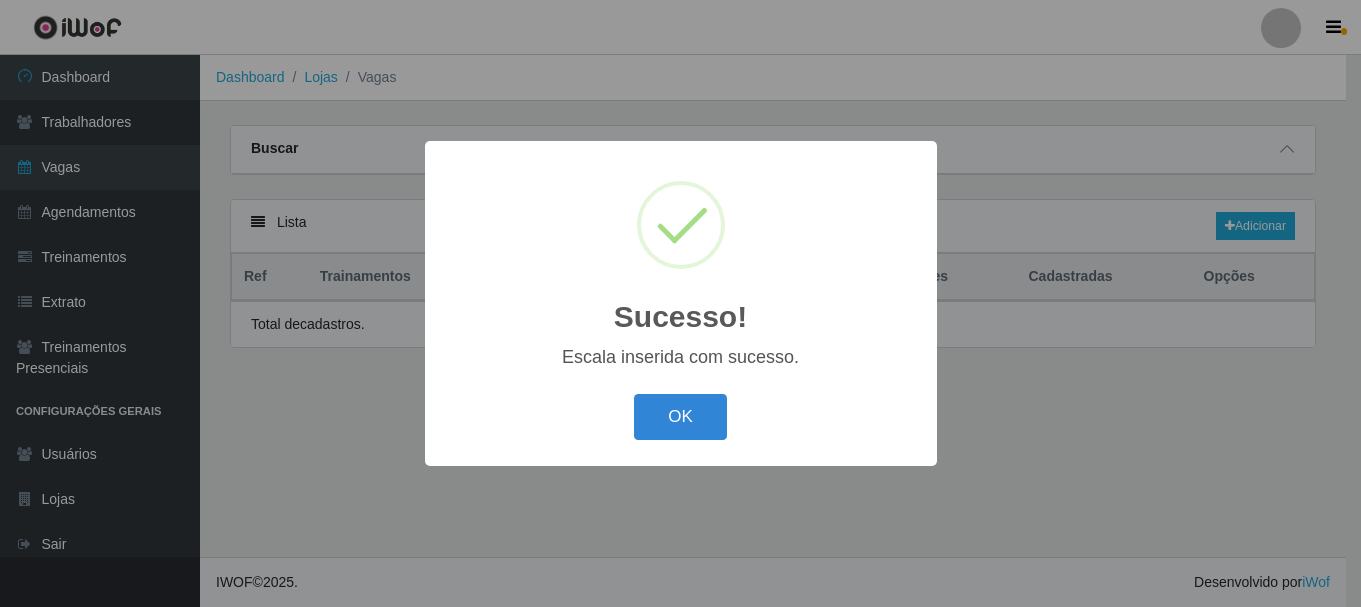 scroll, scrollTop: 0, scrollLeft: 0, axis: both 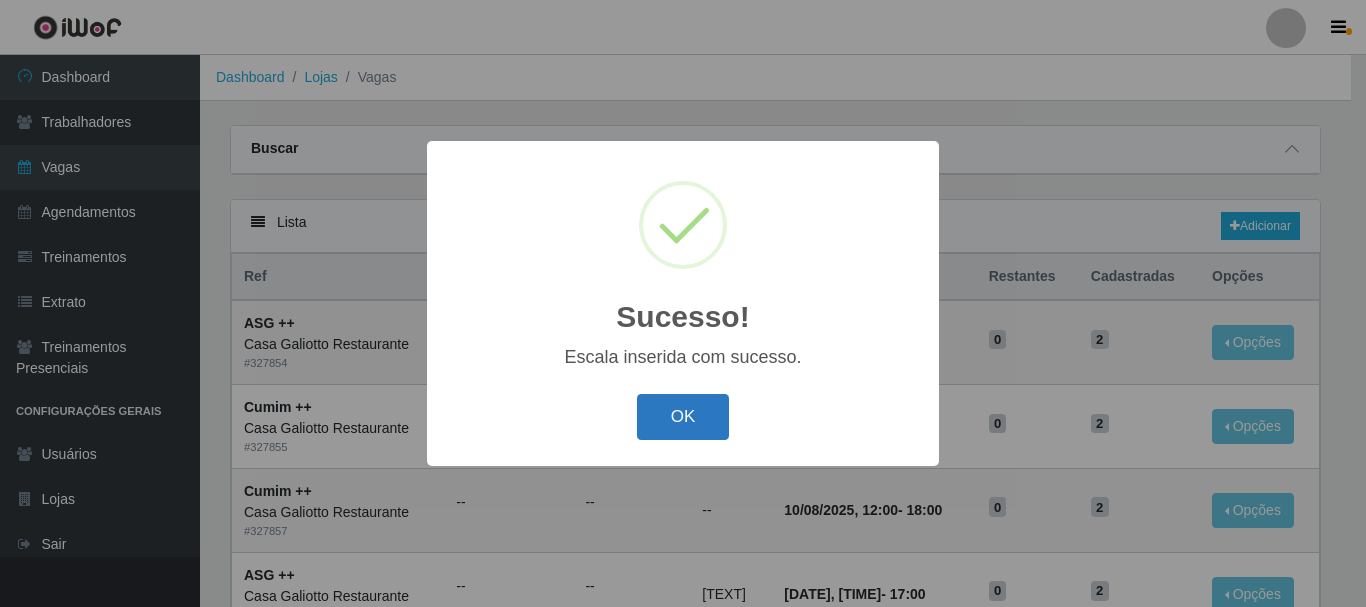 click on "OK" at bounding box center [683, 417] 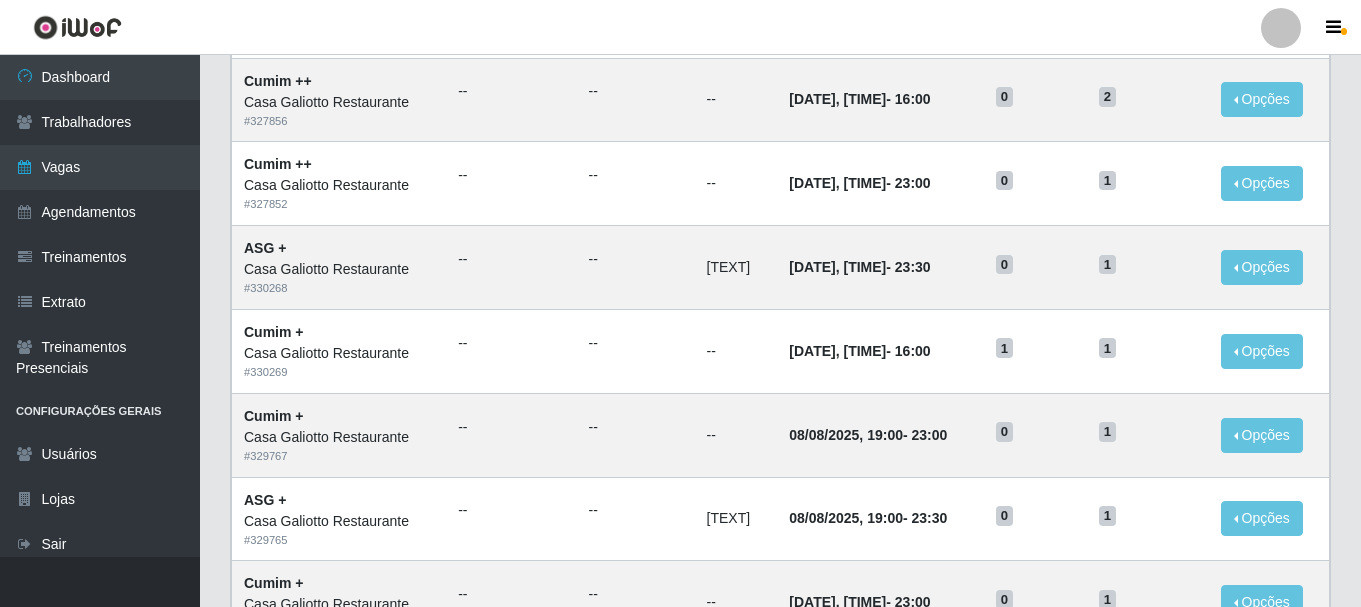 scroll, scrollTop: 600, scrollLeft: 0, axis: vertical 